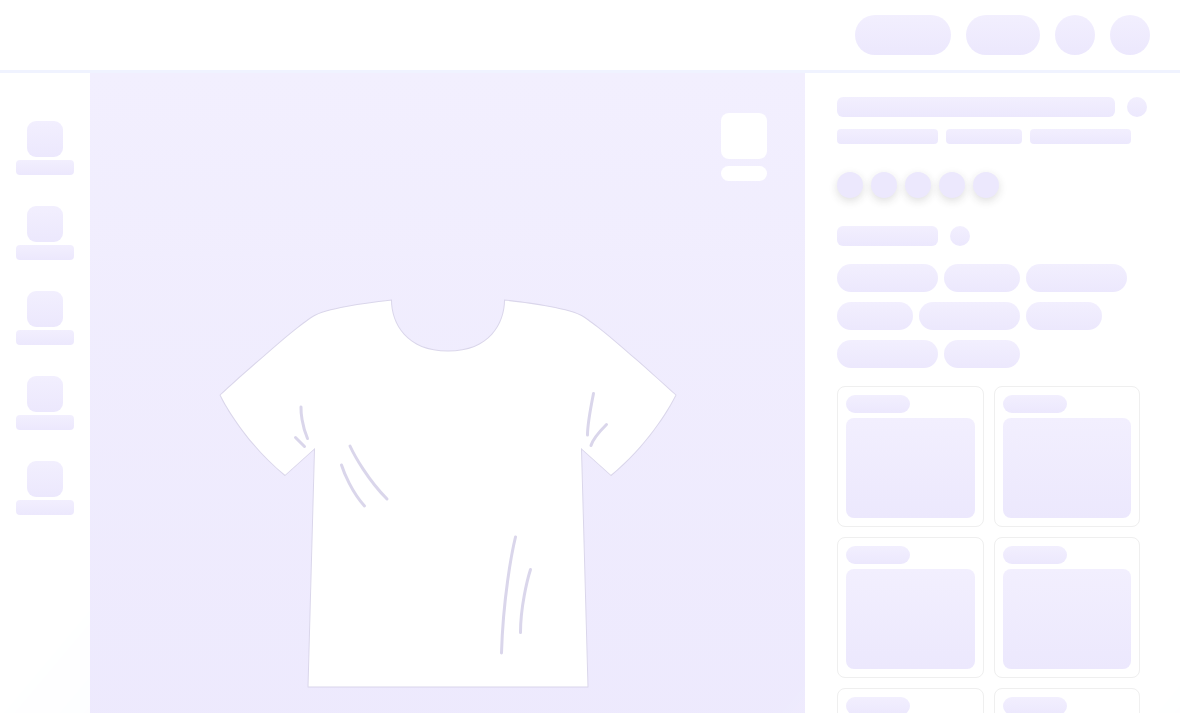 scroll, scrollTop: 0, scrollLeft: 0, axis: both 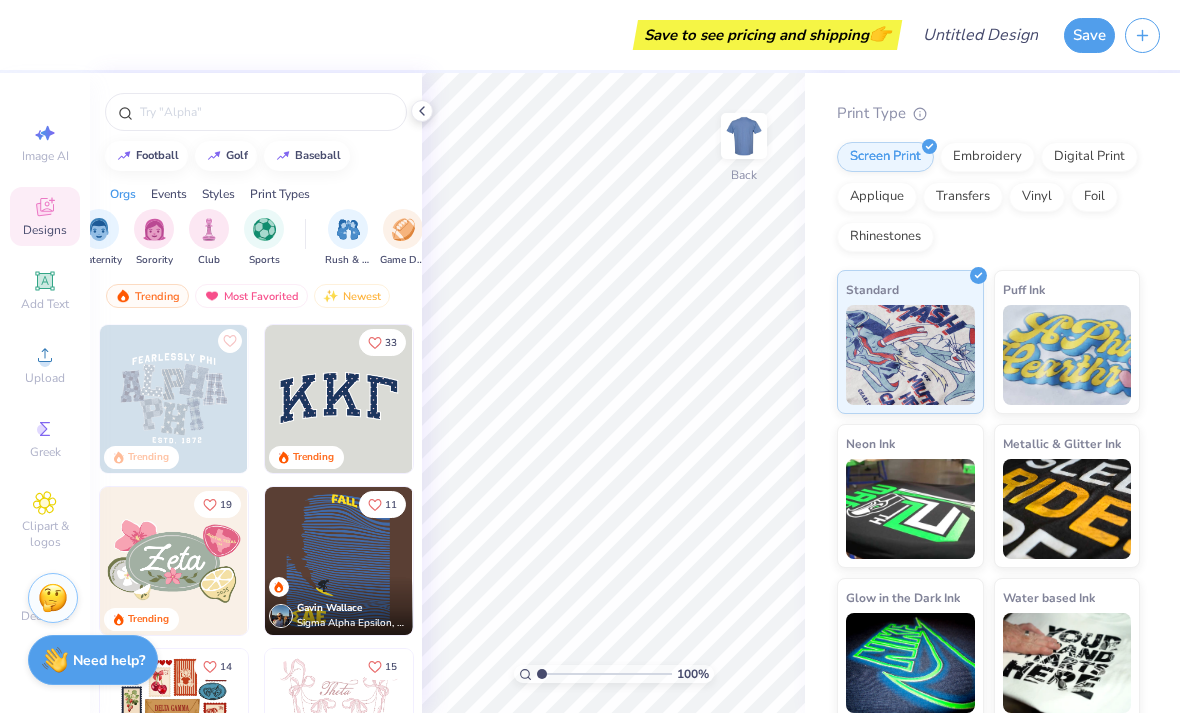 click at bounding box center [209, 229] 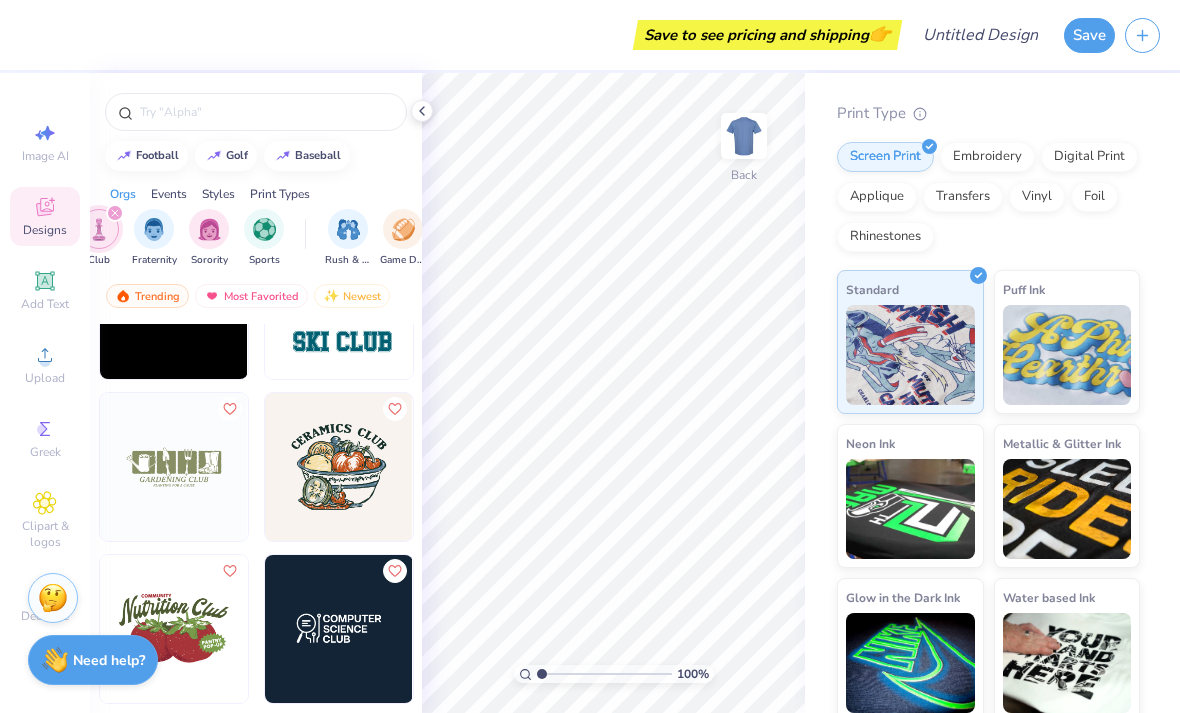 scroll, scrollTop: 3990, scrollLeft: 0, axis: vertical 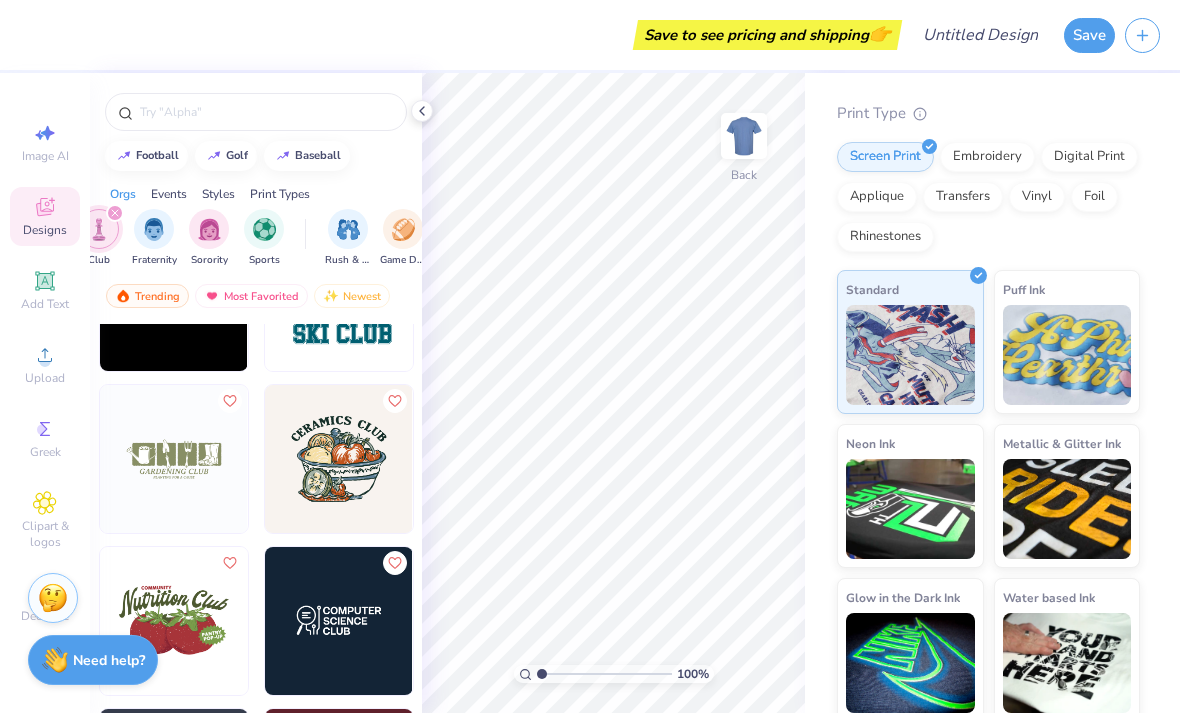 click at bounding box center (266, 112) 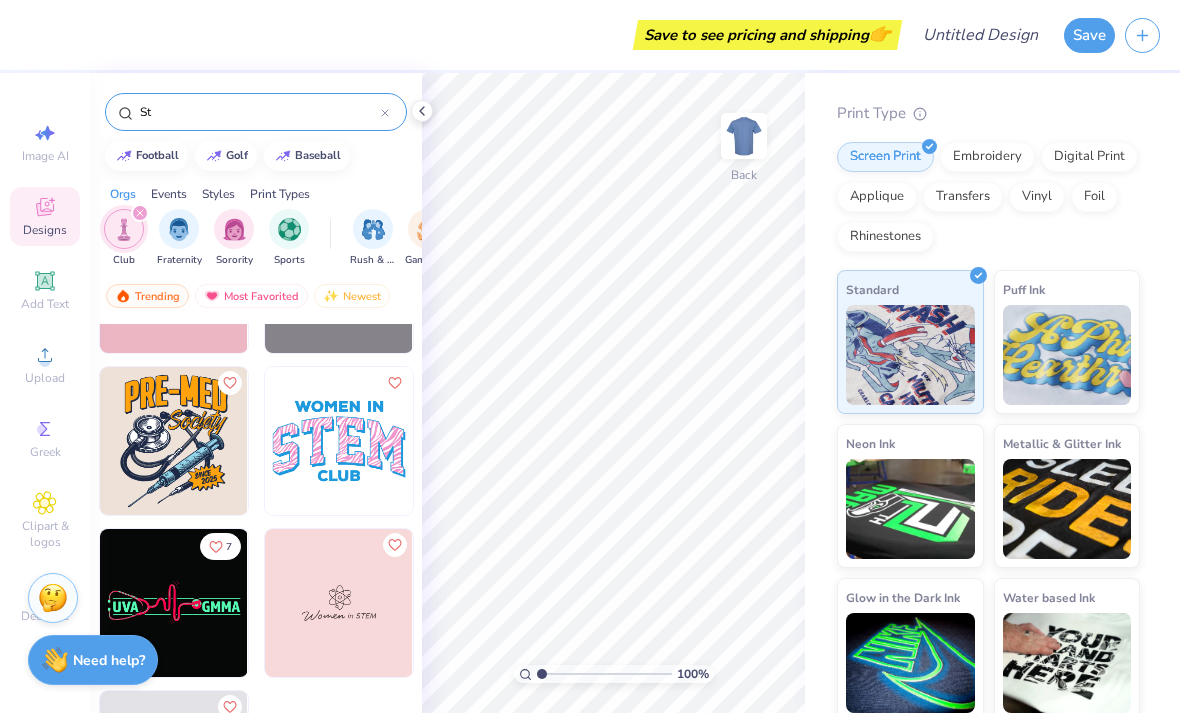 scroll, scrollTop: 120, scrollLeft: 0, axis: vertical 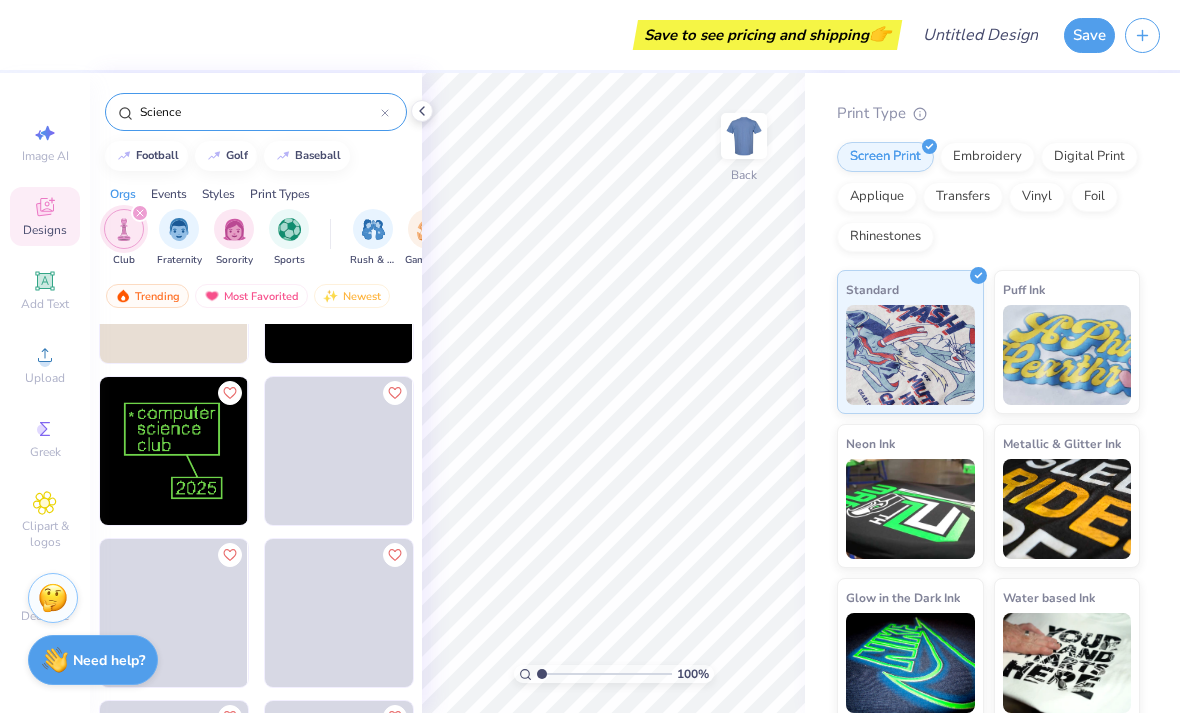 type on "Science" 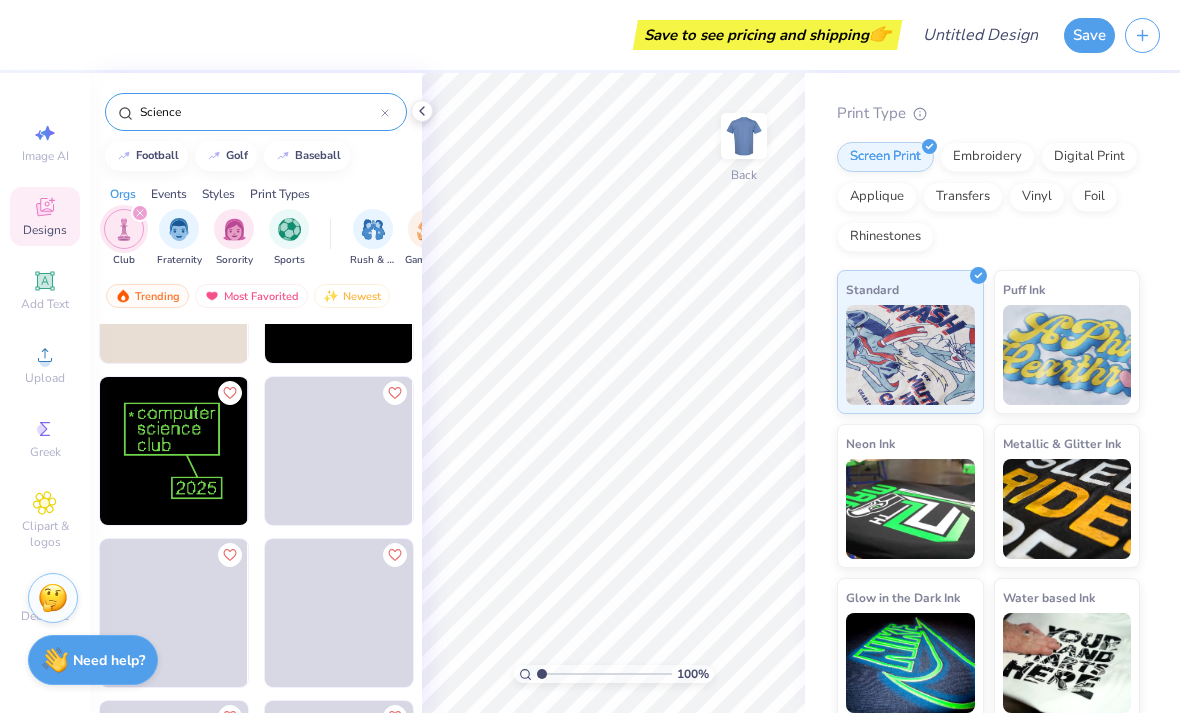 click on "Clipart & logos" at bounding box center [45, 520] 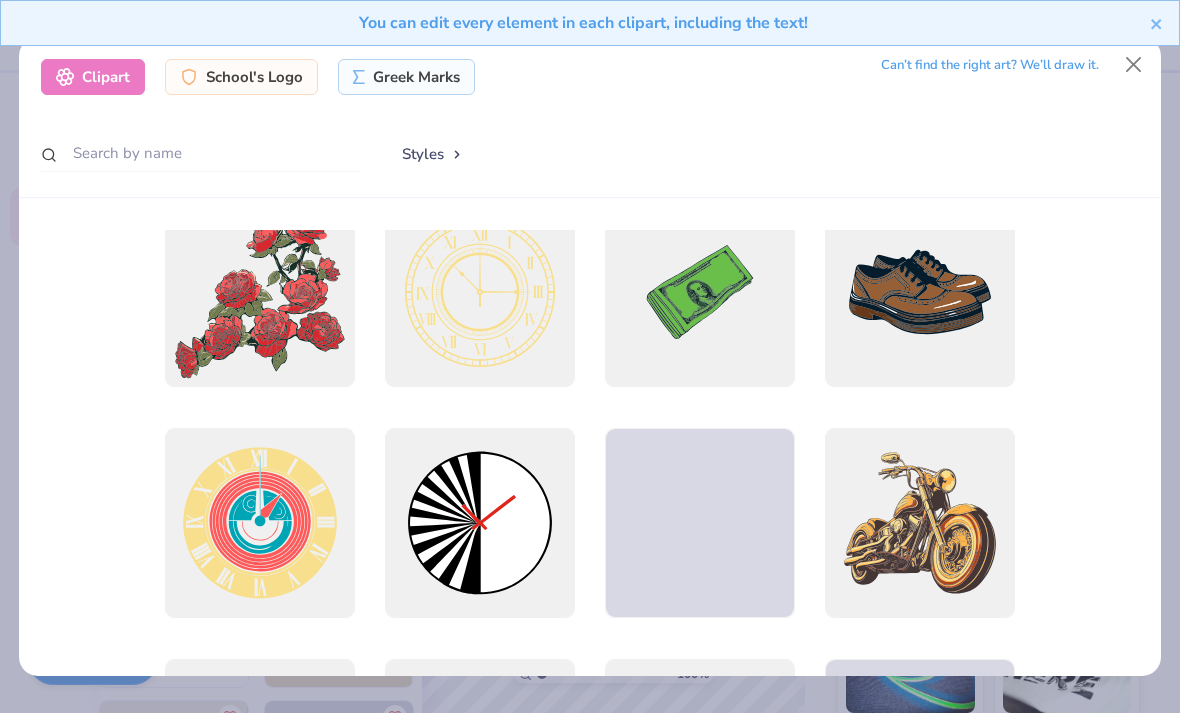 scroll, scrollTop: 269, scrollLeft: 0, axis: vertical 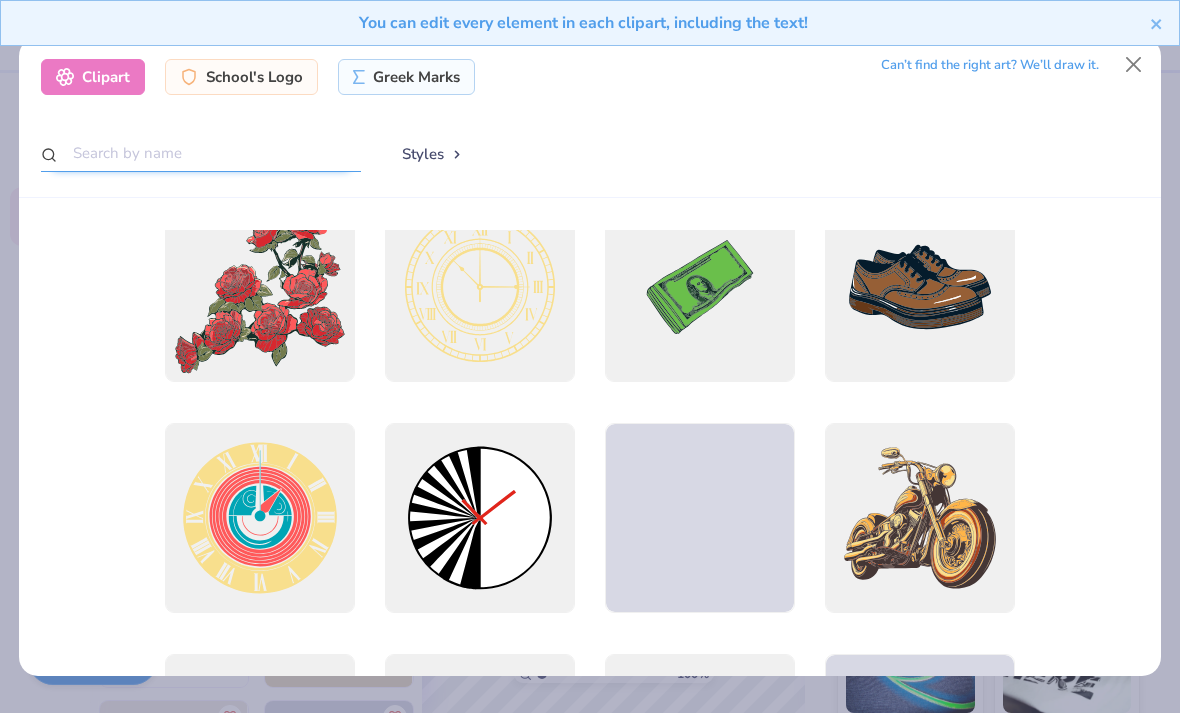 click at bounding box center (201, 153) 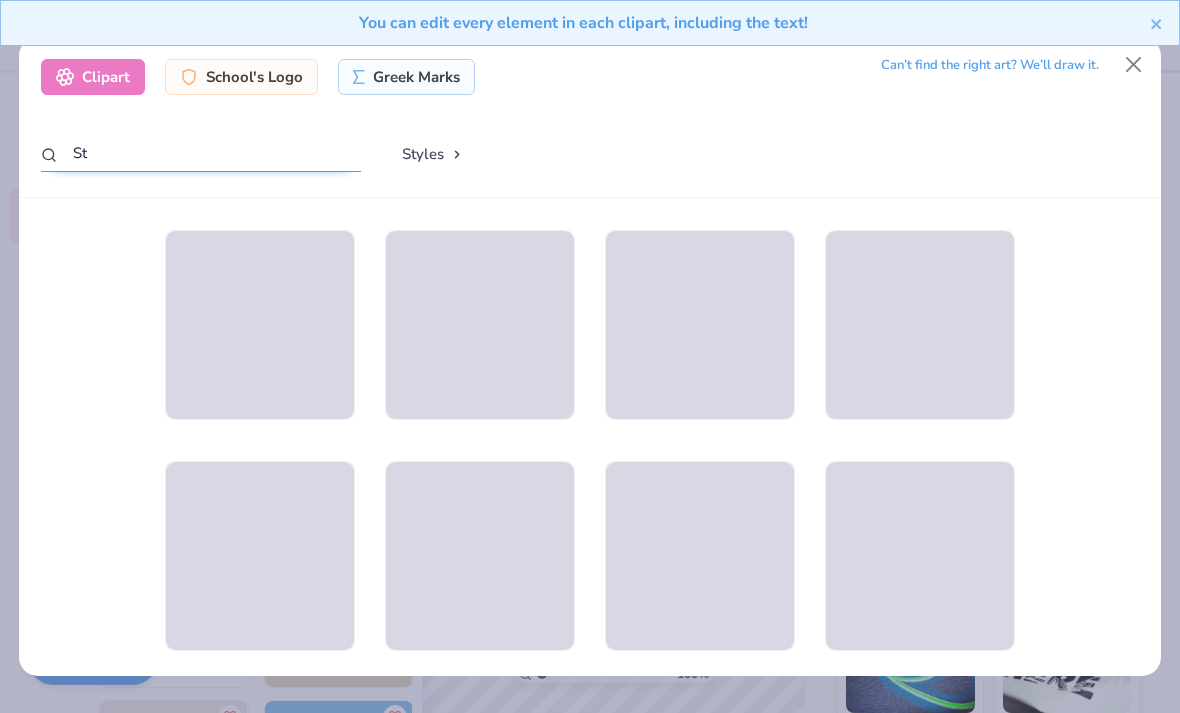 type on "S" 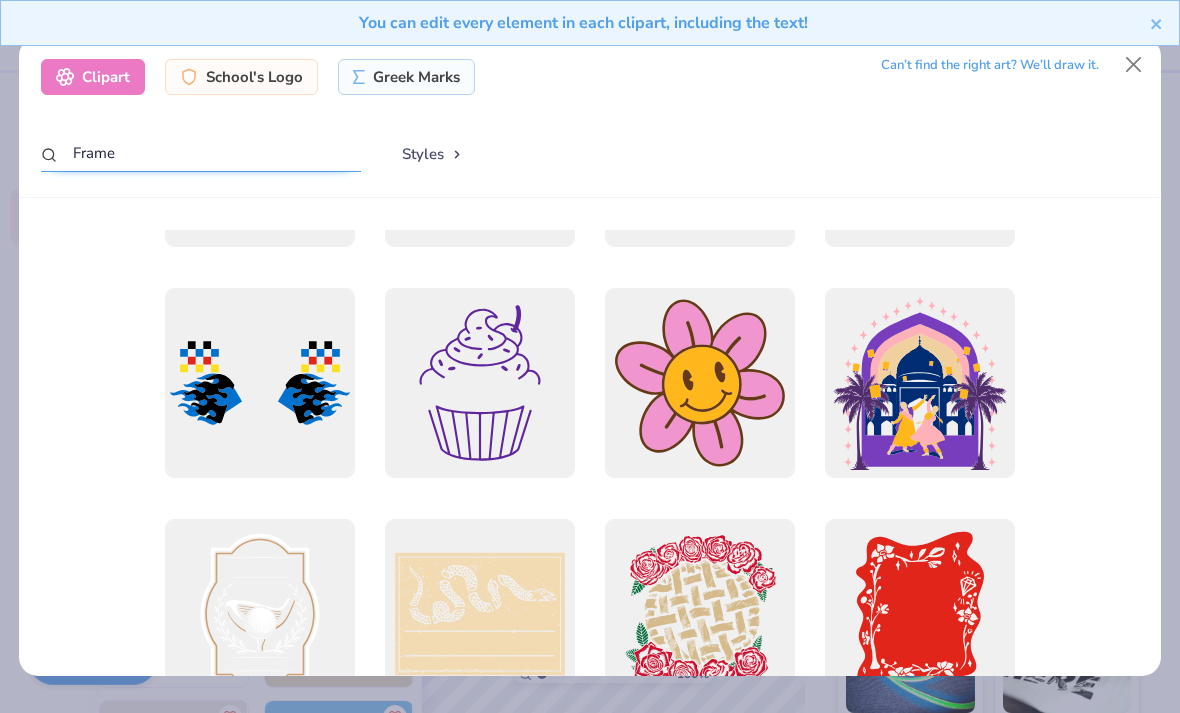 scroll, scrollTop: 2285, scrollLeft: 0, axis: vertical 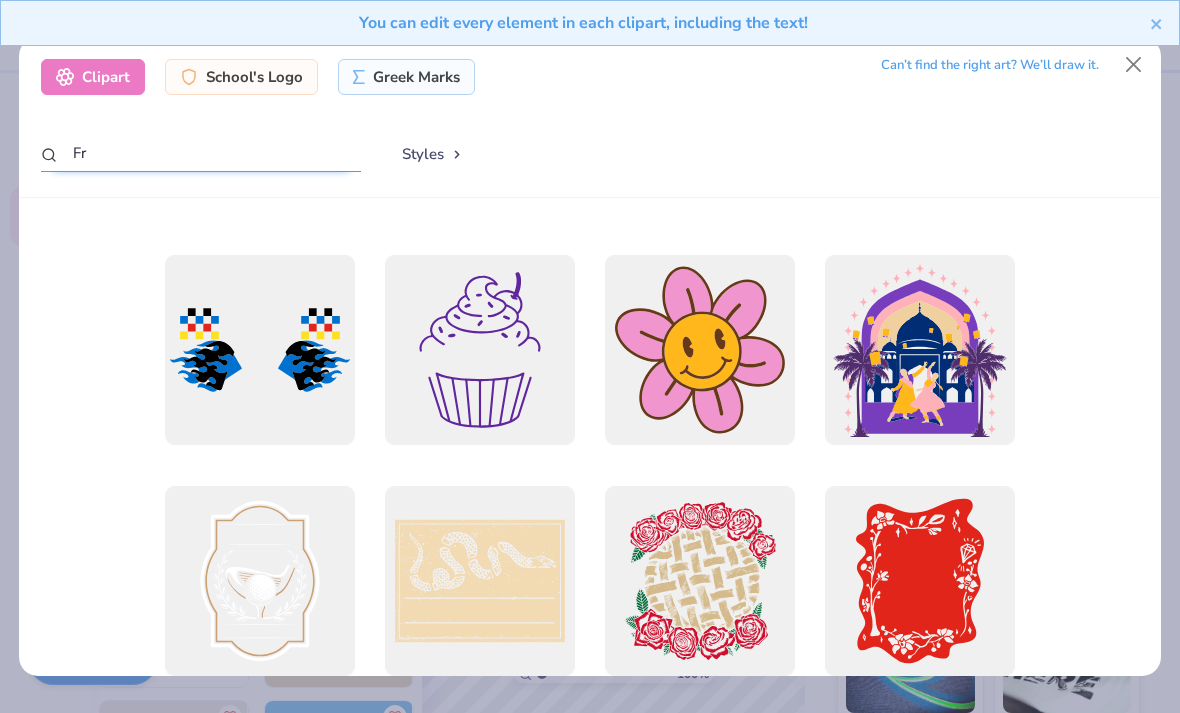 type on "F" 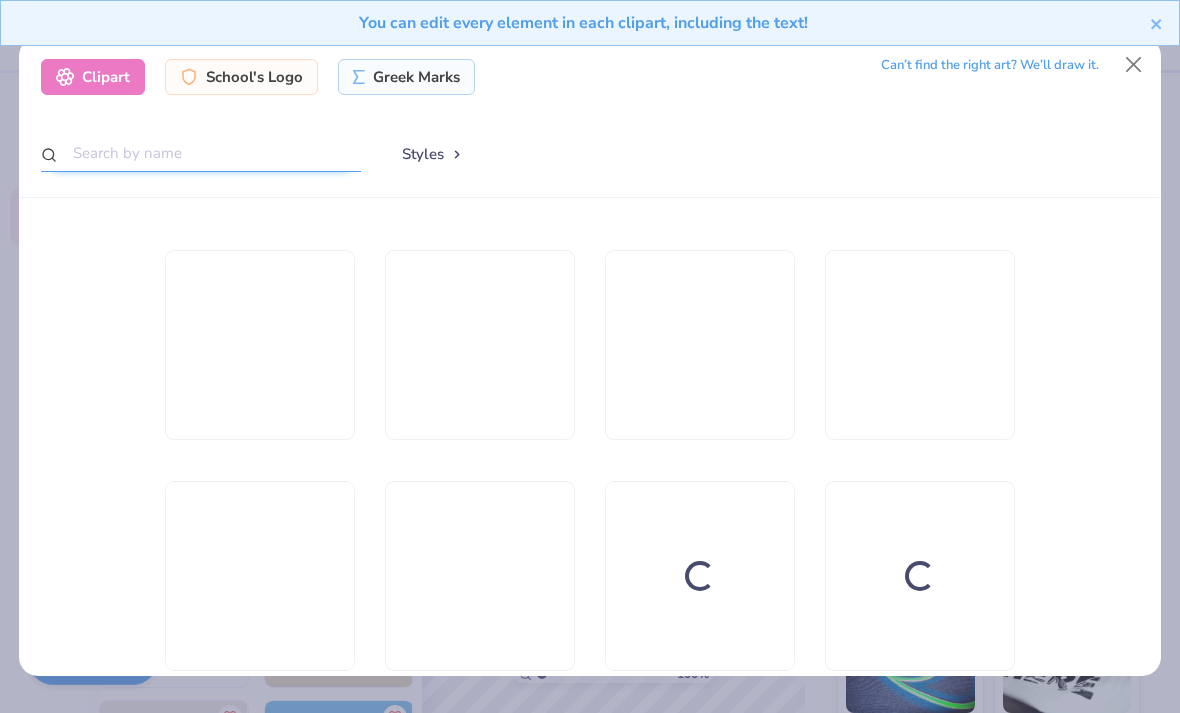 scroll, scrollTop: 1366, scrollLeft: 0, axis: vertical 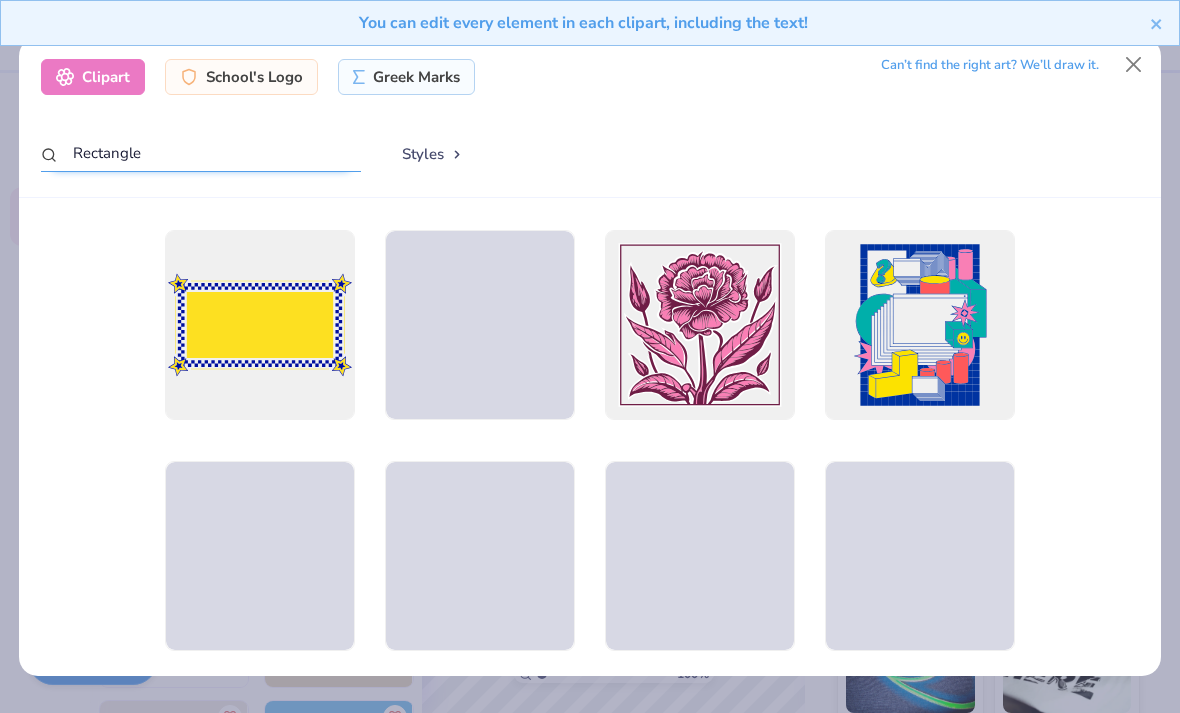 type on "Rectangle" 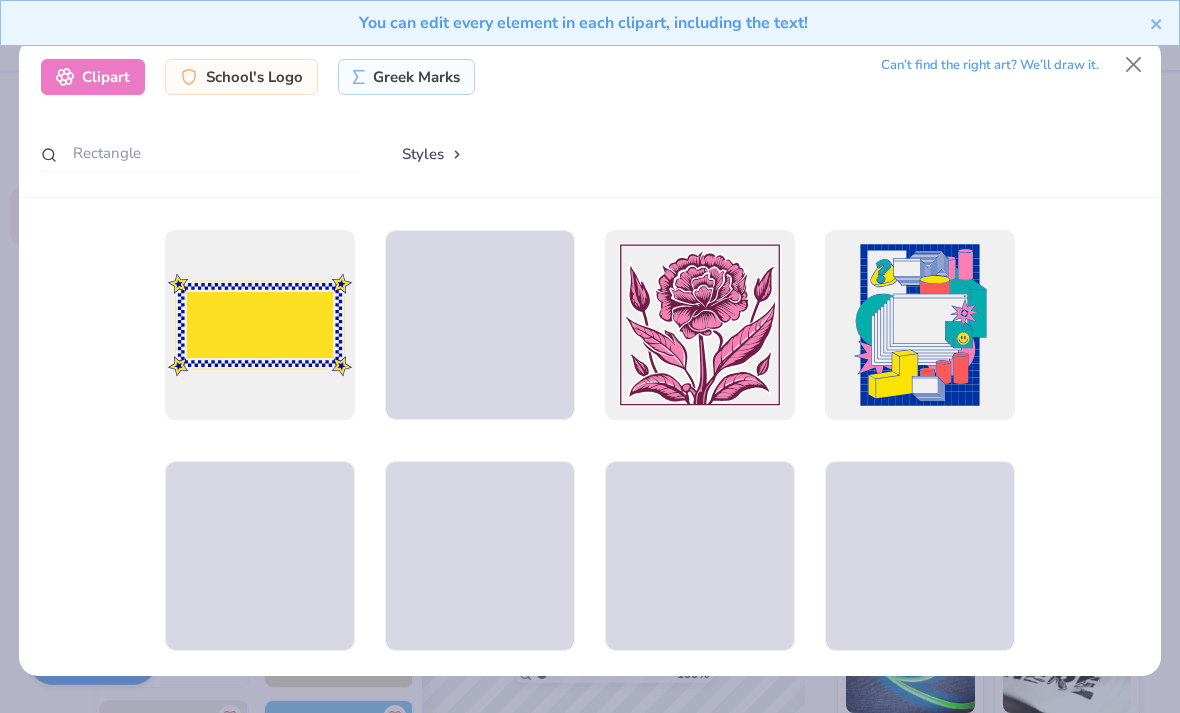 click on "You can edit every element in each clipart, including the text!" at bounding box center [590, 30] 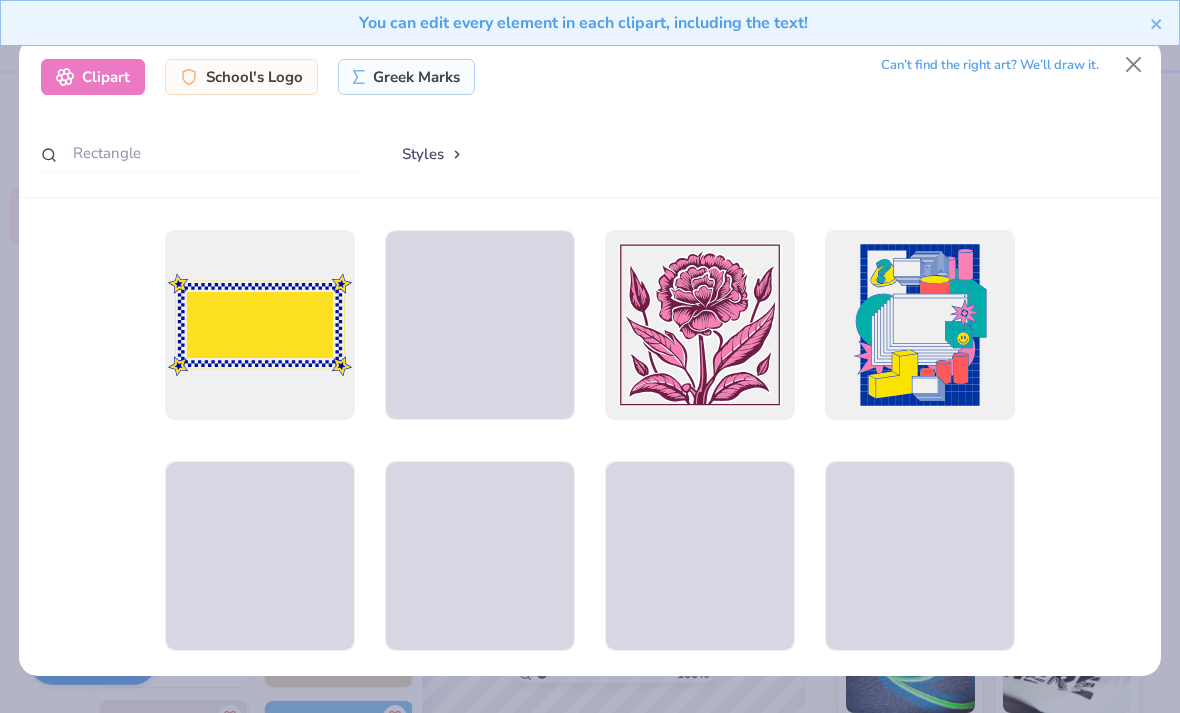 click at bounding box center (1134, 64) 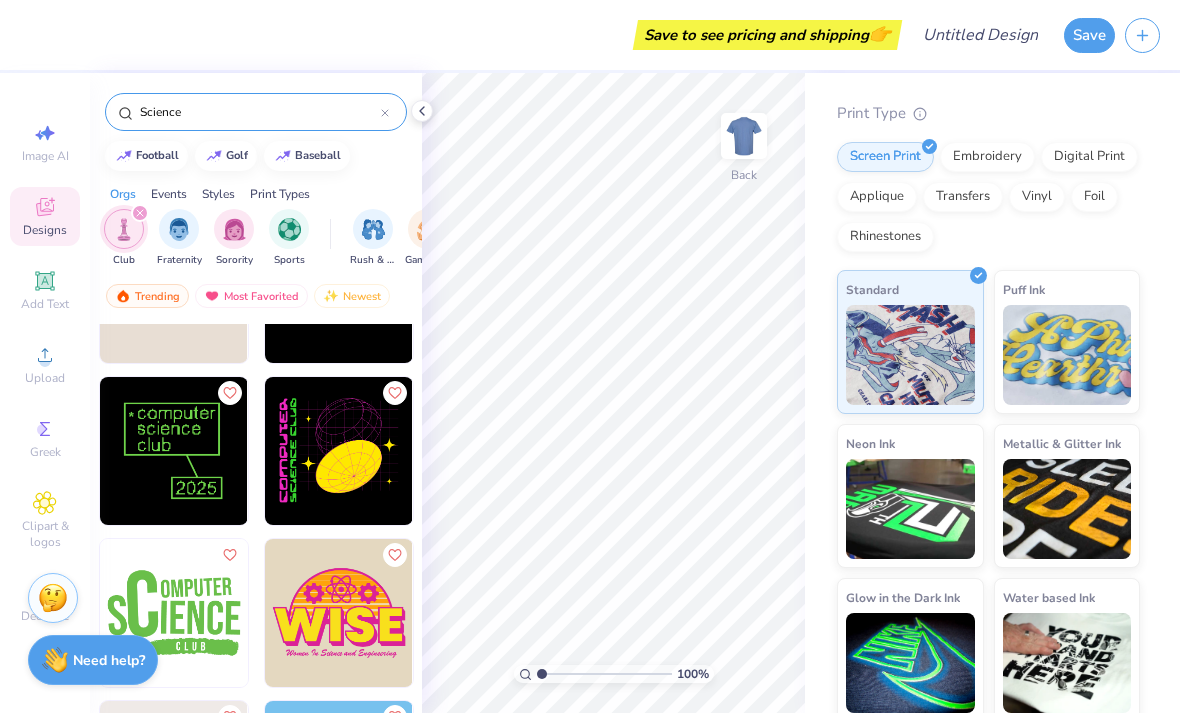 click at bounding box center [53, 598] 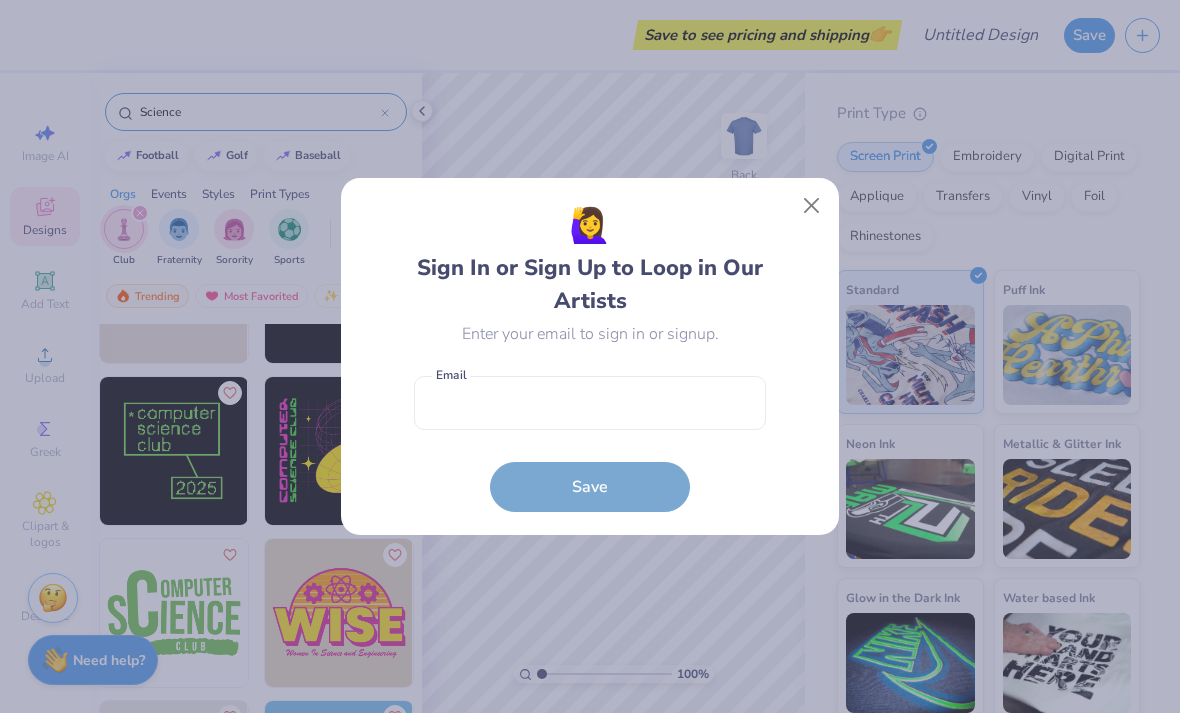 click on "🙋‍♀️ Sign In or Sign Up to Loop in Our Artists Enter your email to sign in or signup. Email is a required field Email Save" at bounding box center (590, 357) 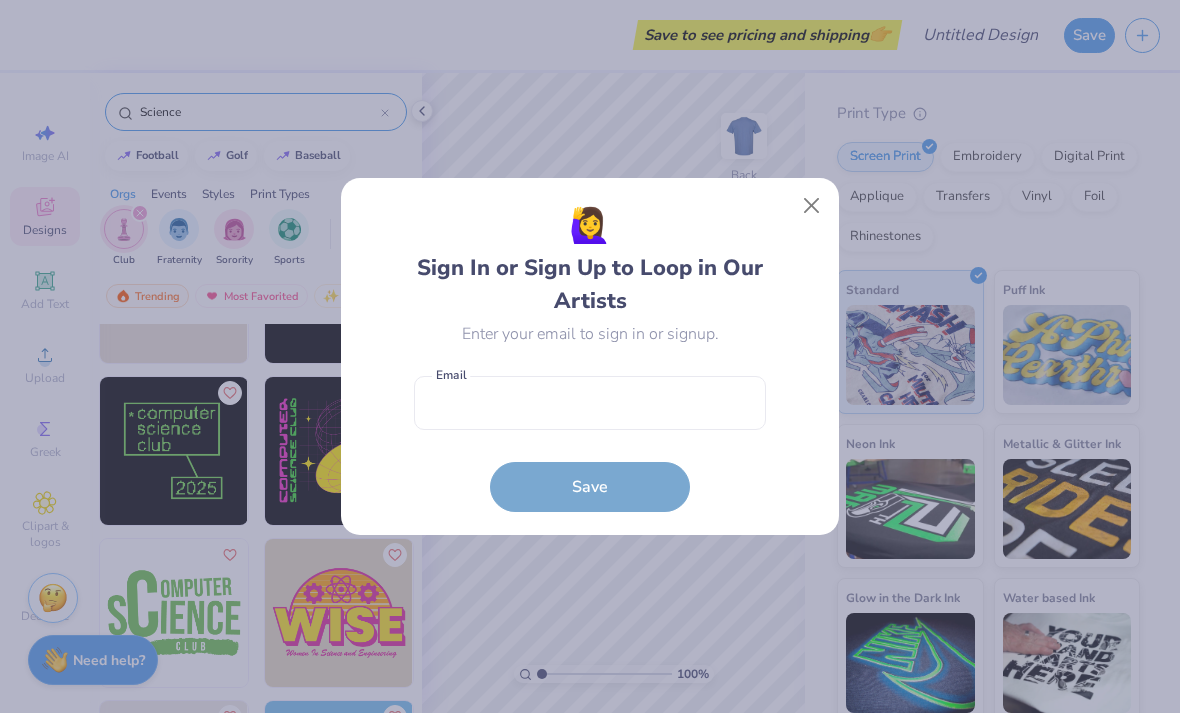 click on "🙋‍♀️ Sign In or Sign Up to Loop in Our Artists Enter your email to sign in or signup. Email is a required field Email Save" at bounding box center [590, 357] 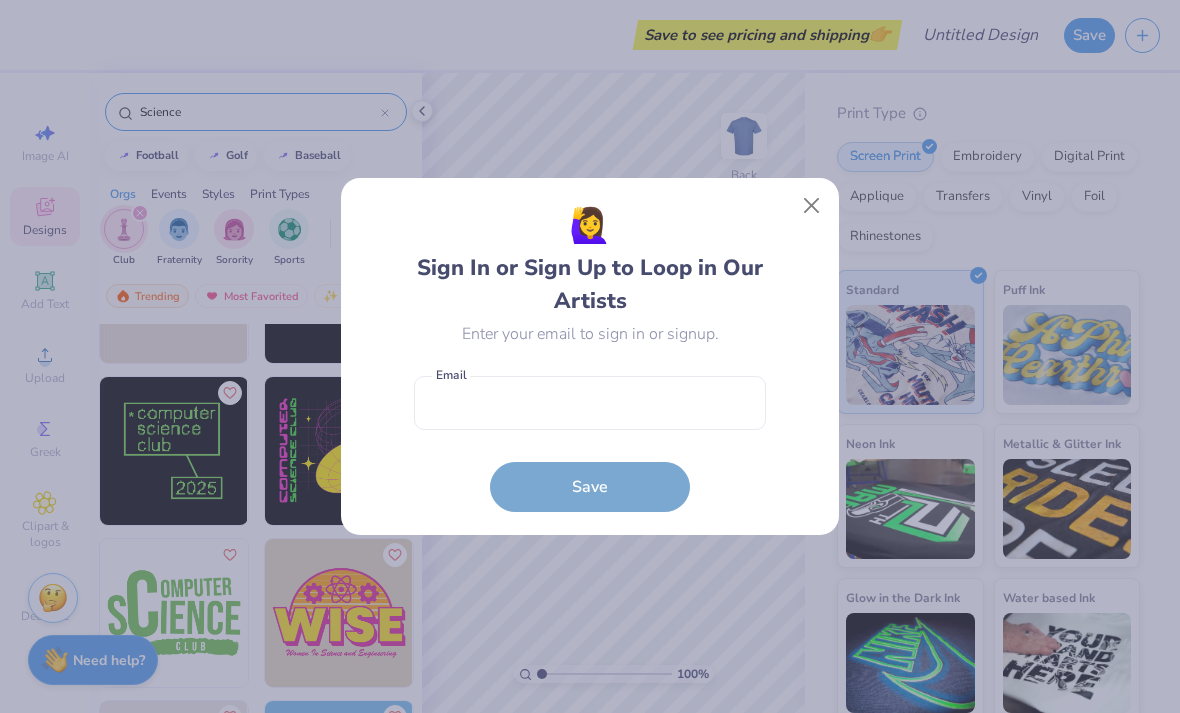 click at bounding box center (812, 206) 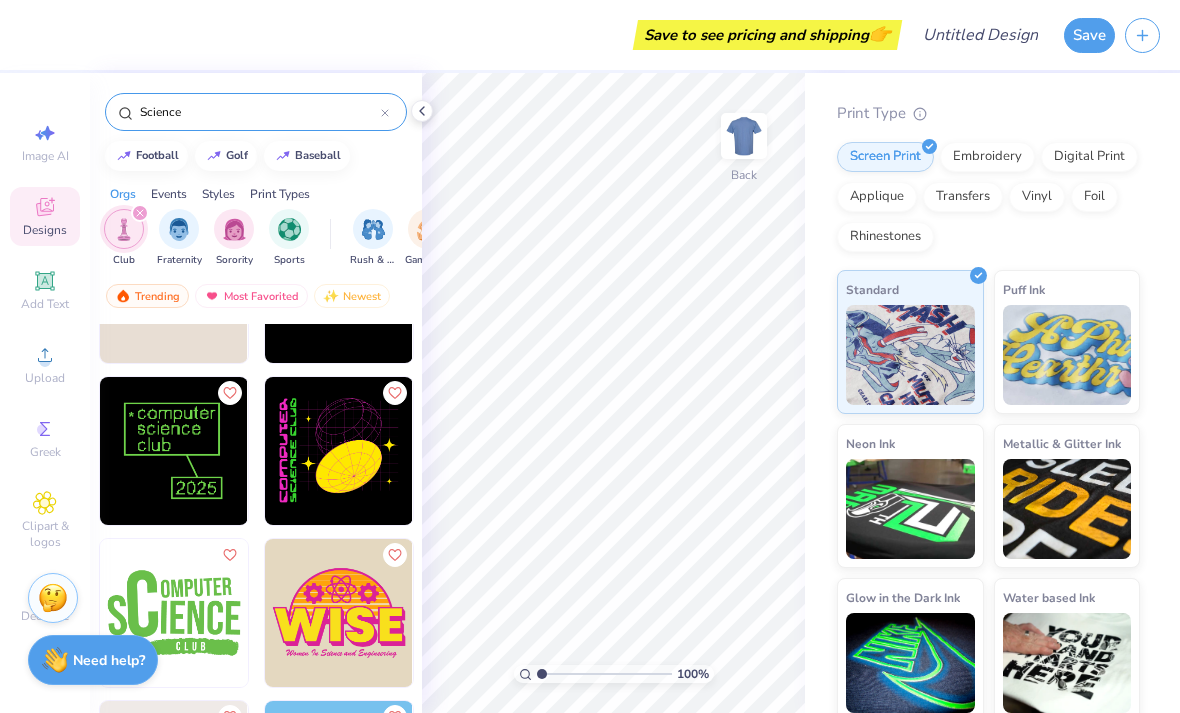 click on "Add Text" at bounding box center (45, 290) 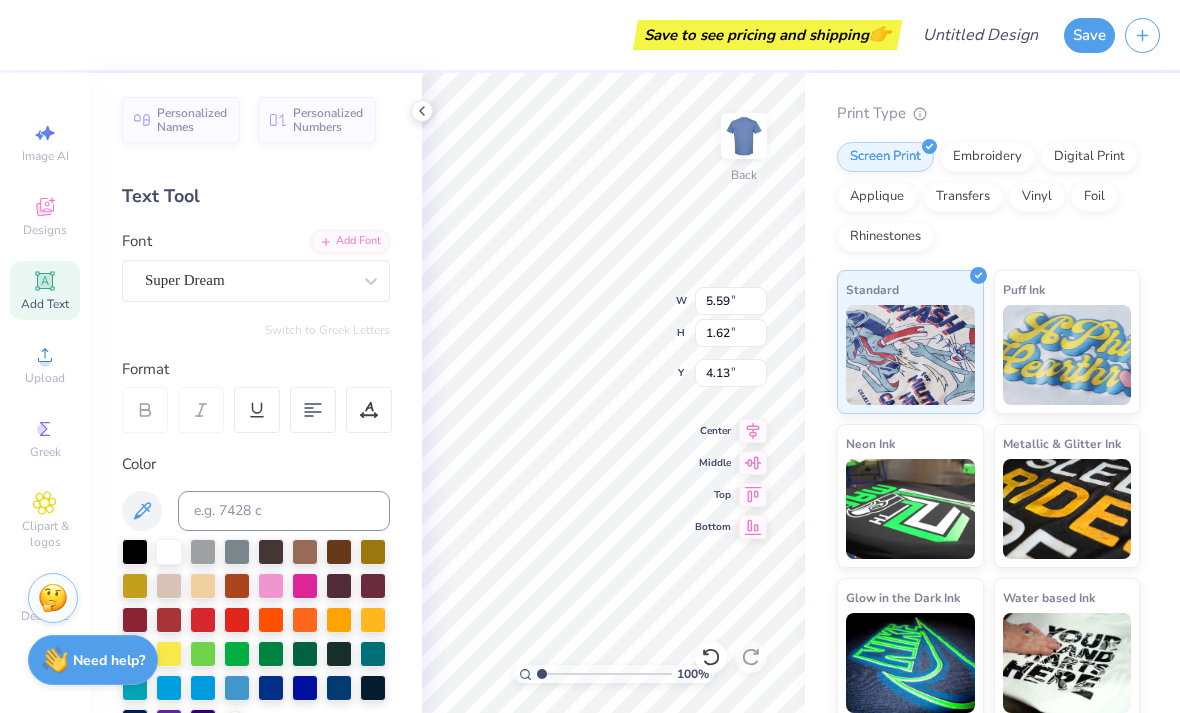 type on "3.00" 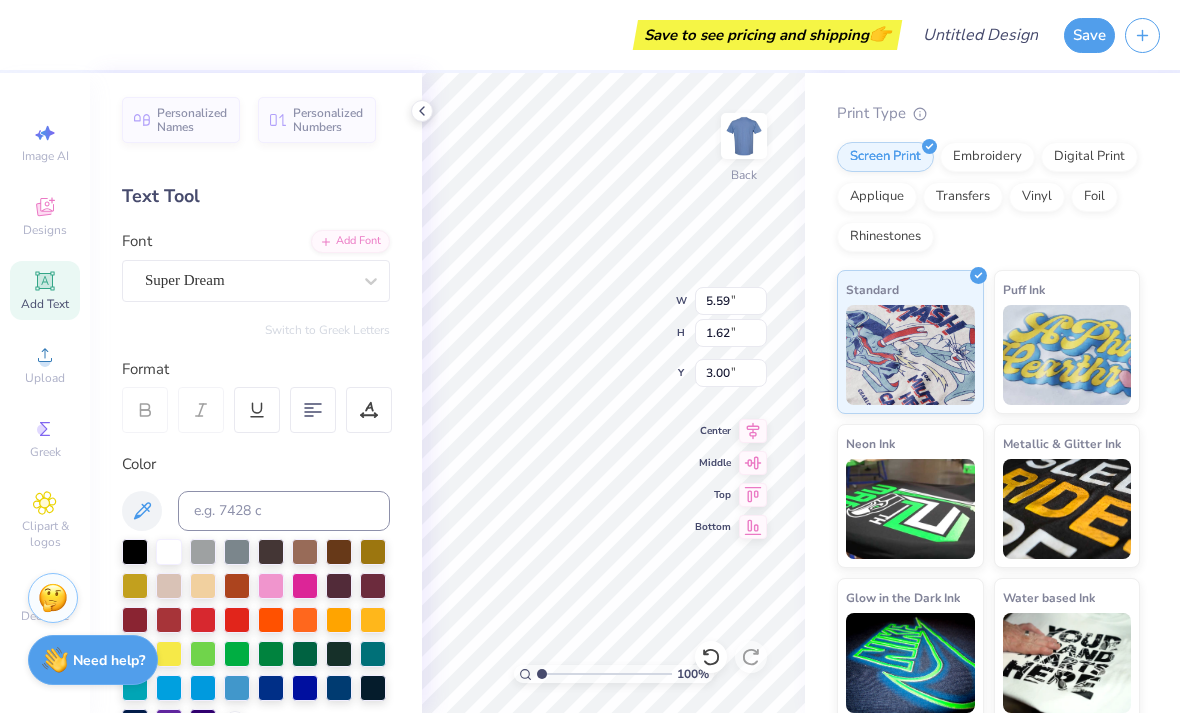 scroll, scrollTop: 0, scrollLeft: 1, axis: horizontal 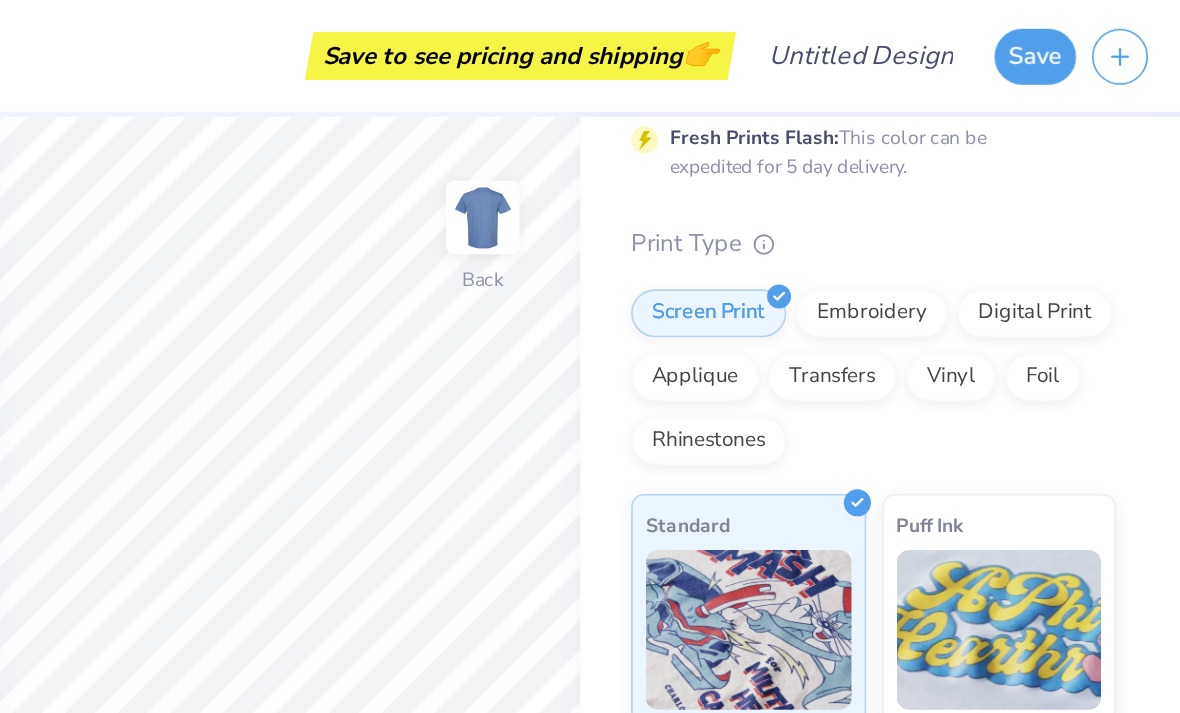 click on "Print Type" at bounding box center (988, 152) 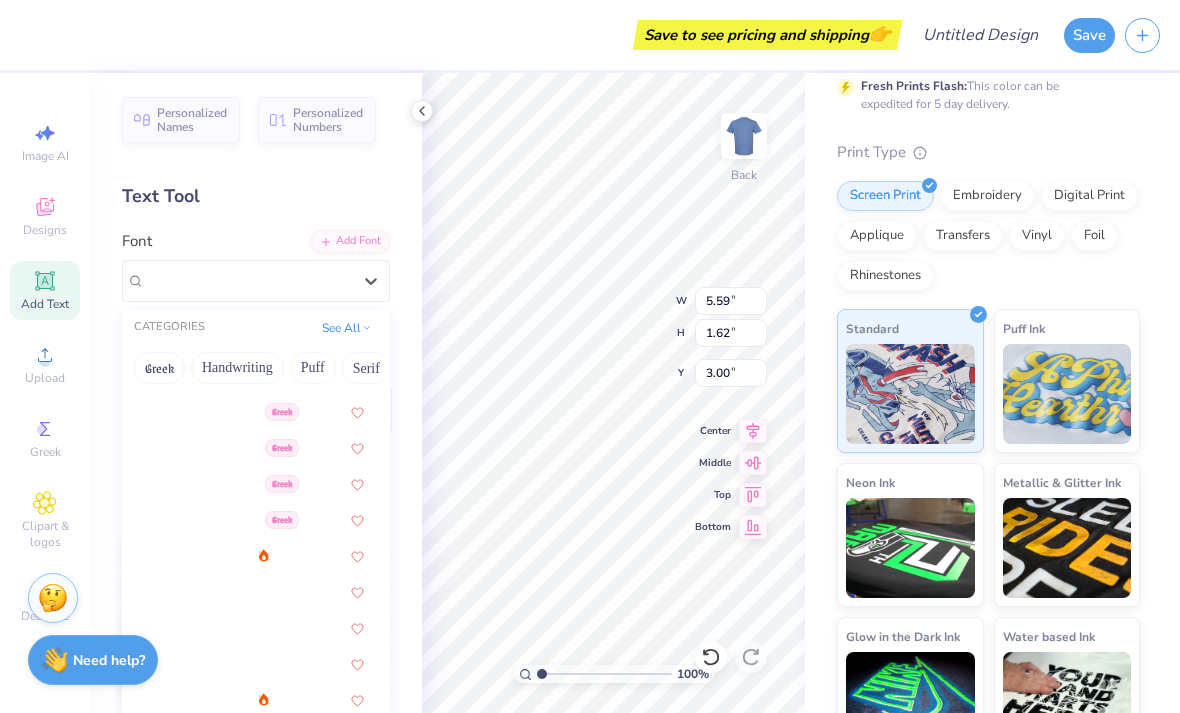 scroll, scrollTop: 357, scrollLeft: 0, axis: vertical 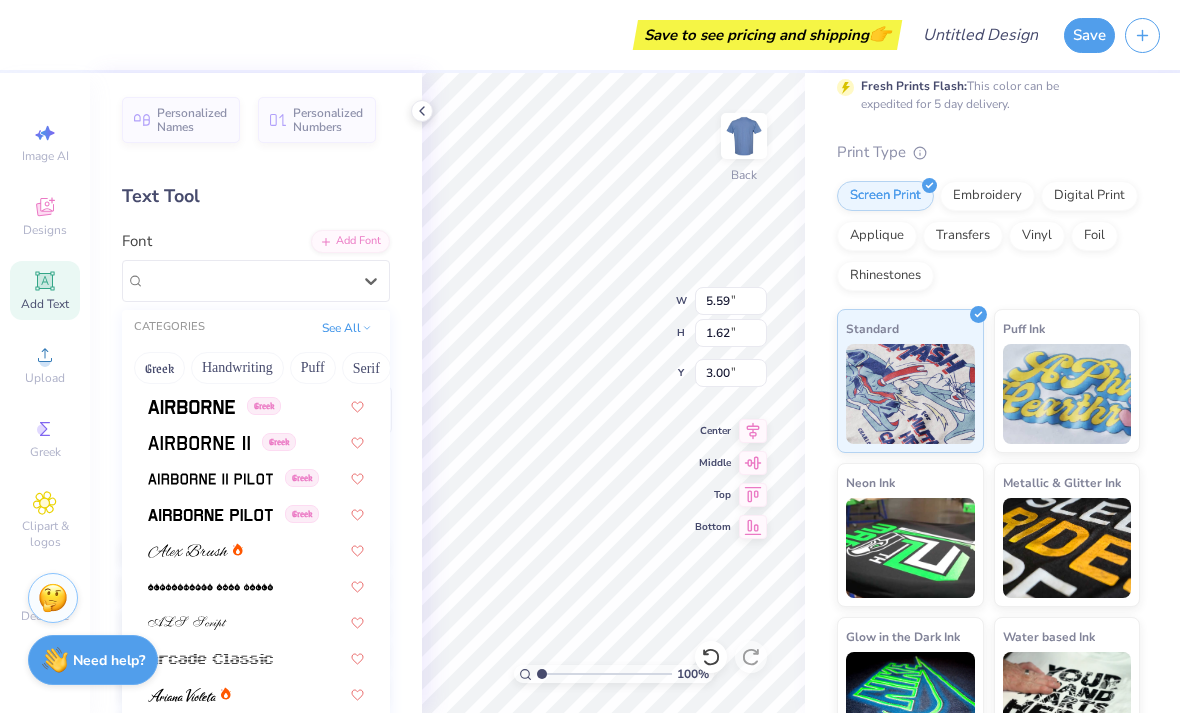 click on "Handwriting" at bounding box center [237, 368] 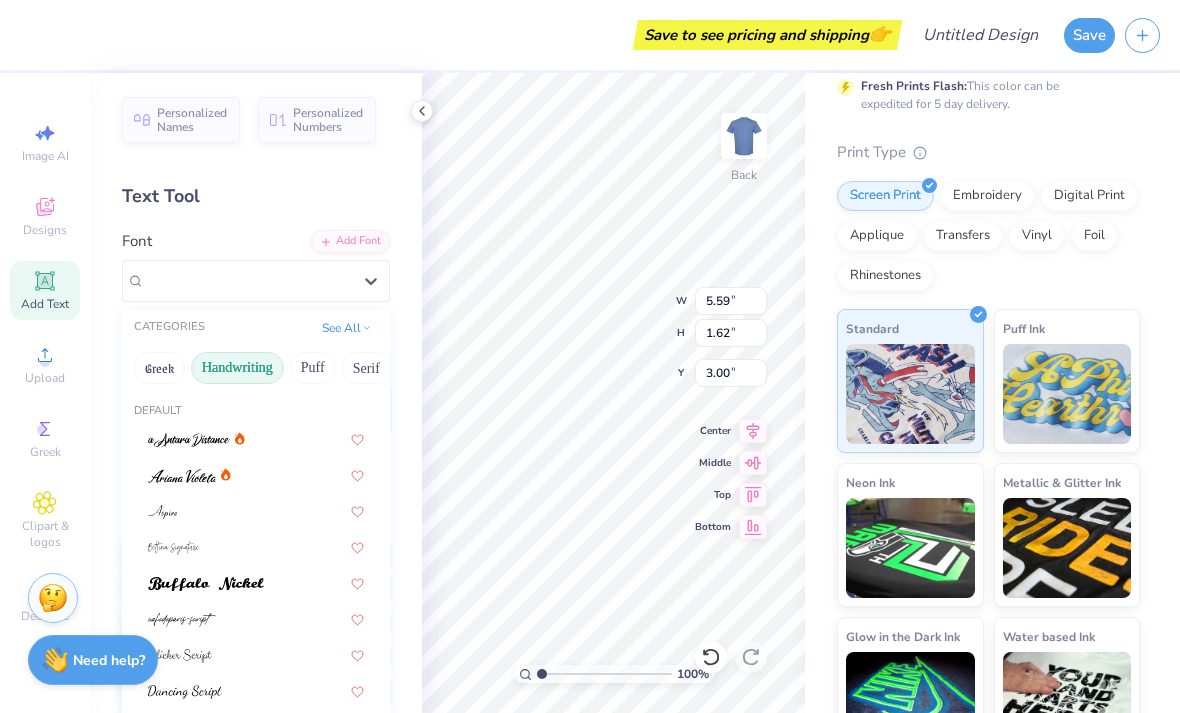 click on "Greek" at bounding box center [159, 368] 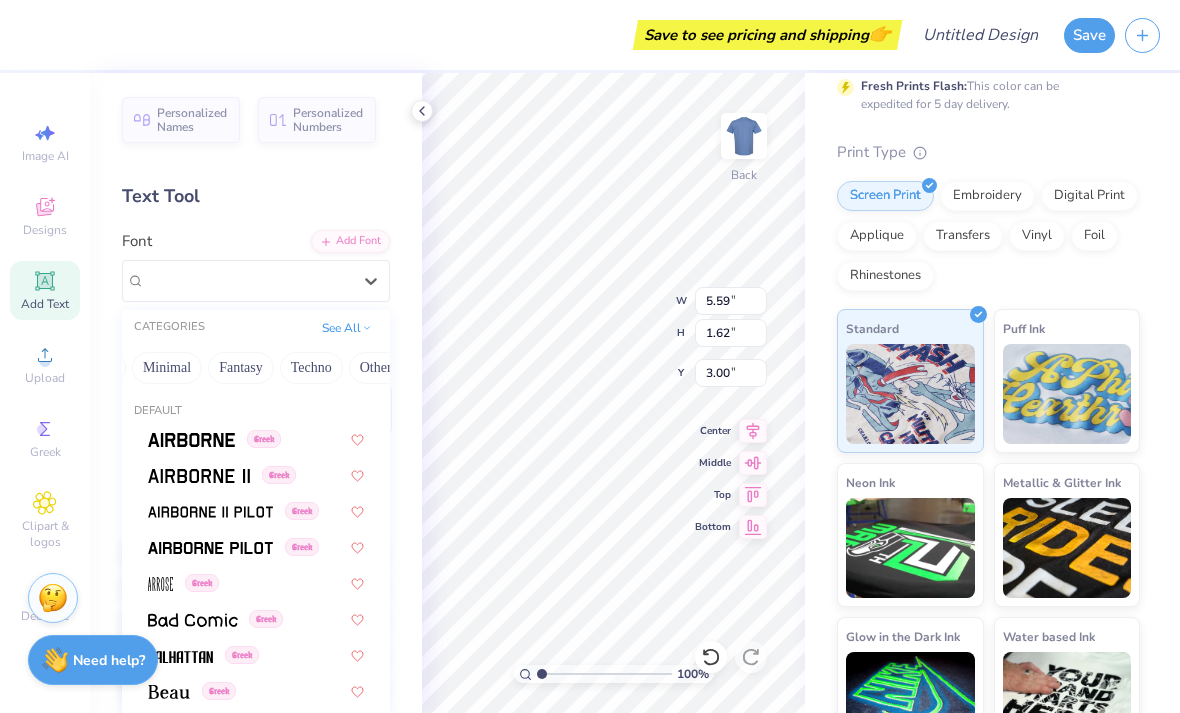 scroll, scrollTop: 0, scrollLeft: 563, axis: horizontal 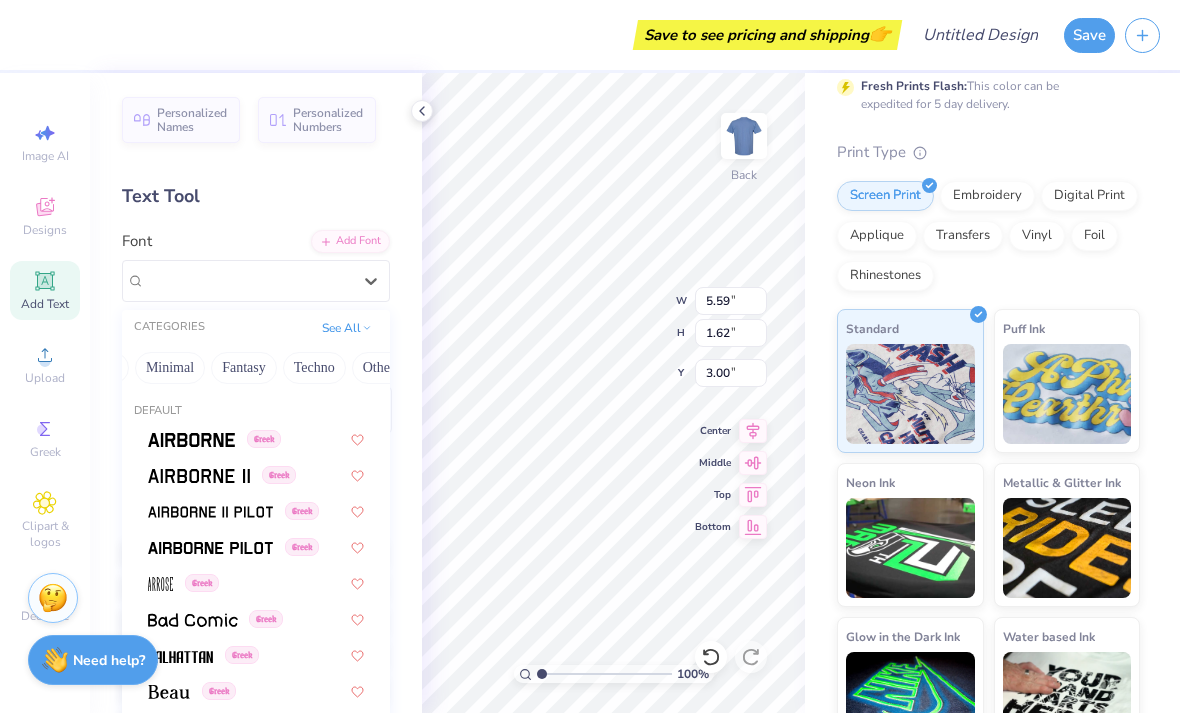 click on "Minimal" at bounding box center [170, 368] 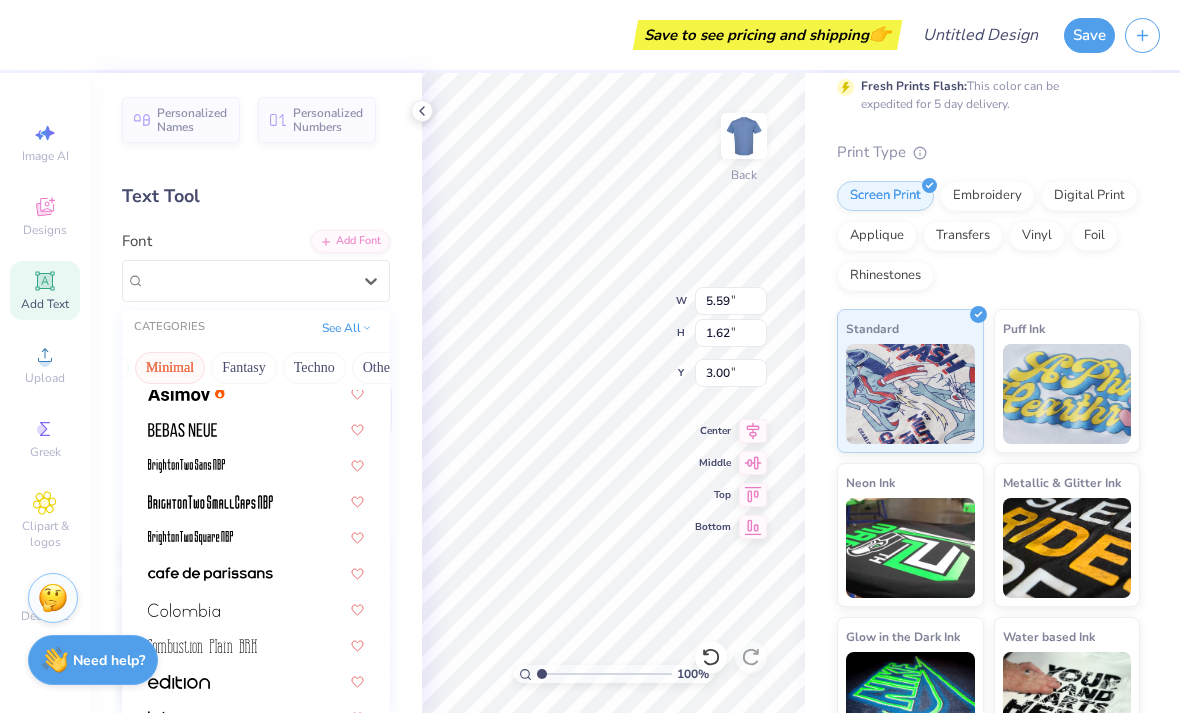 scroll, scrollTop: 87, scrollLeft: 0, axis: vertical 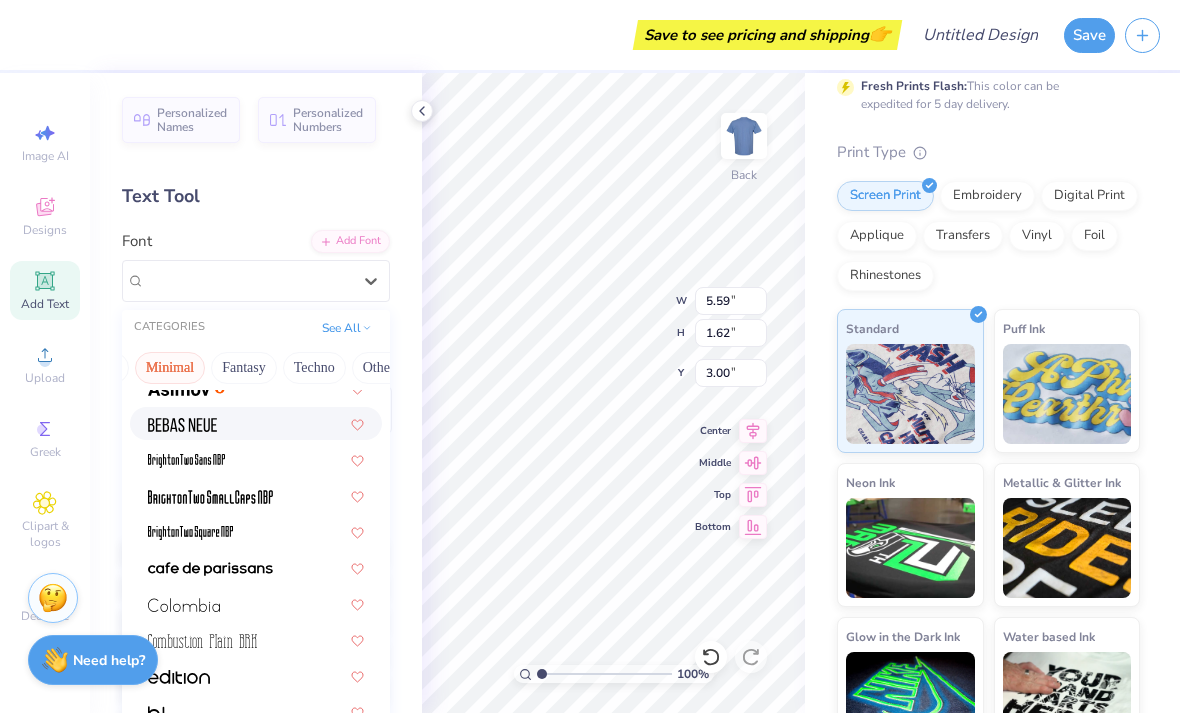 click at bounding box center (256, 423) 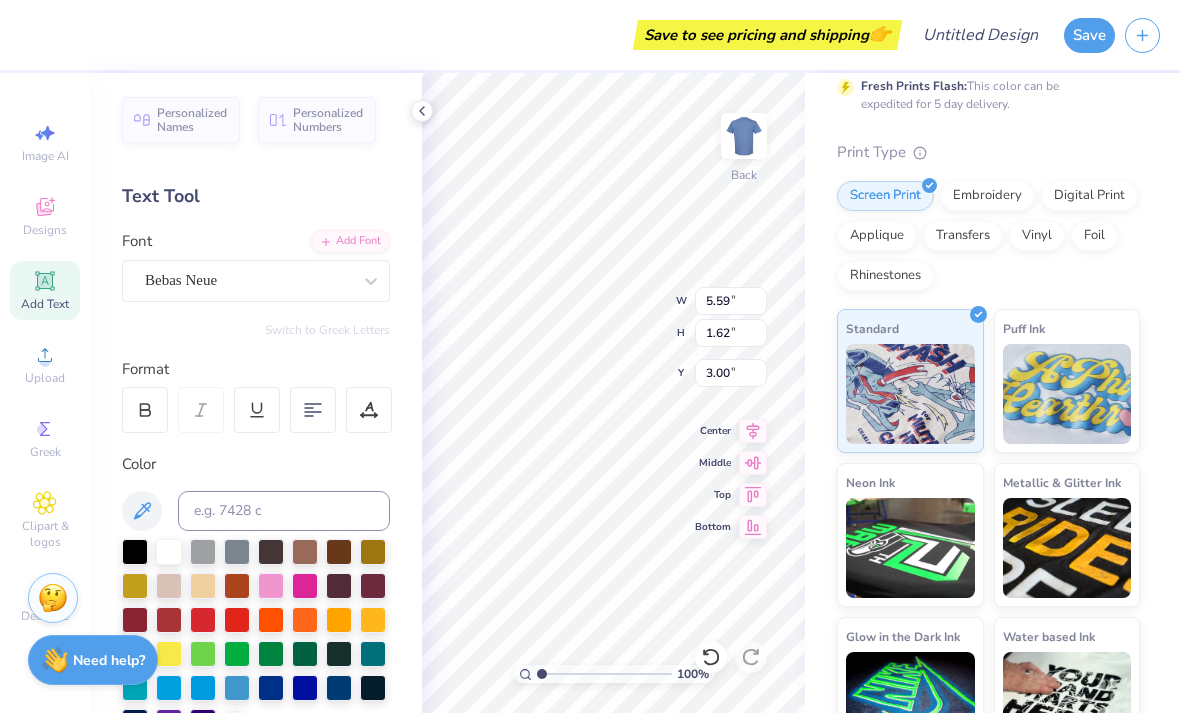 type on "T" 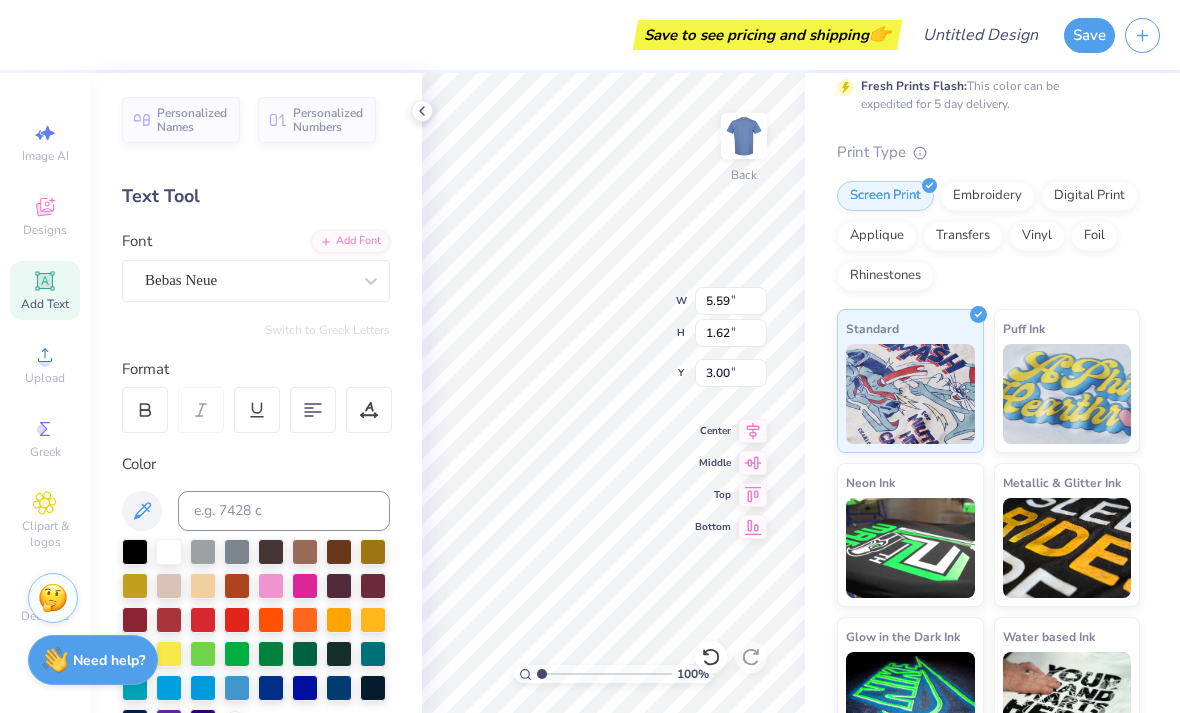 click on "Designs" at bounding box center (45, 230) 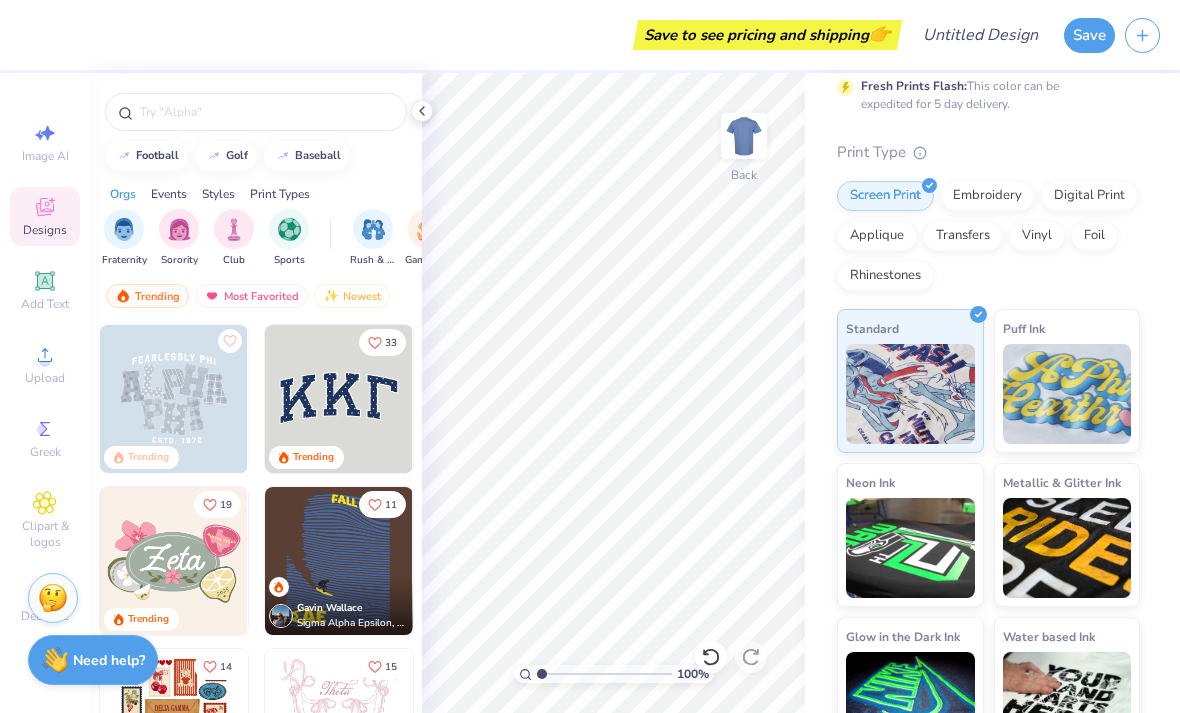 click at bounding box center [234, 229] 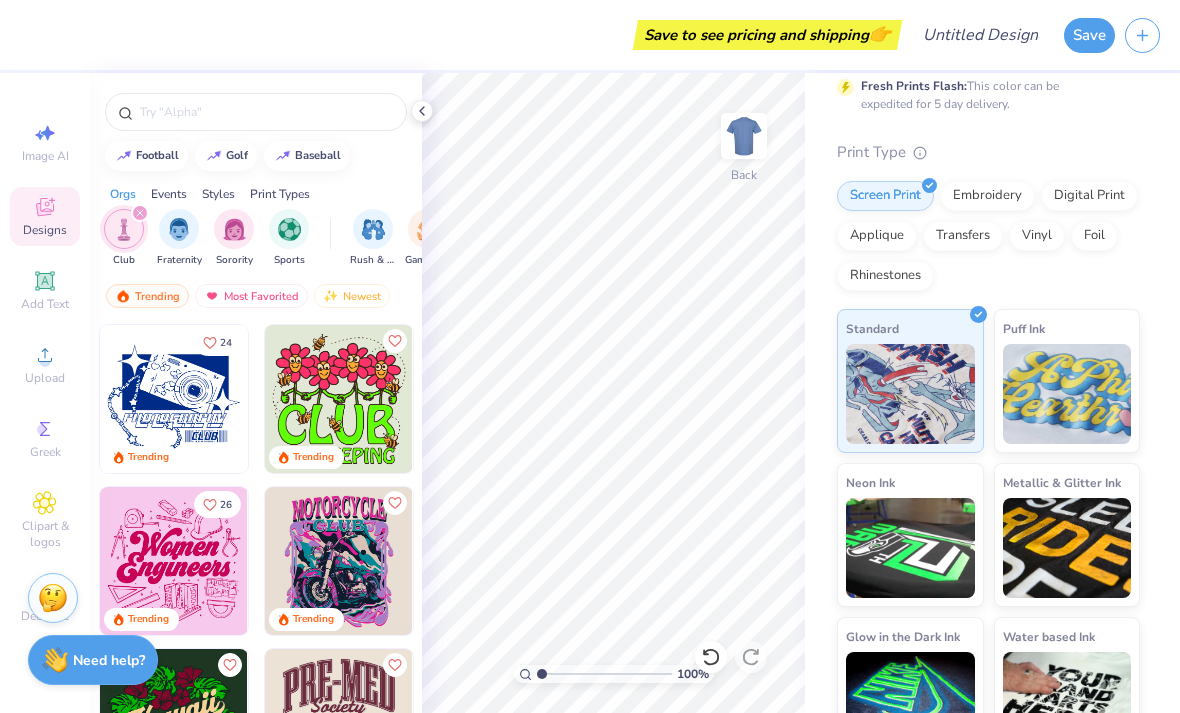 click at bounding box center [266, 112] 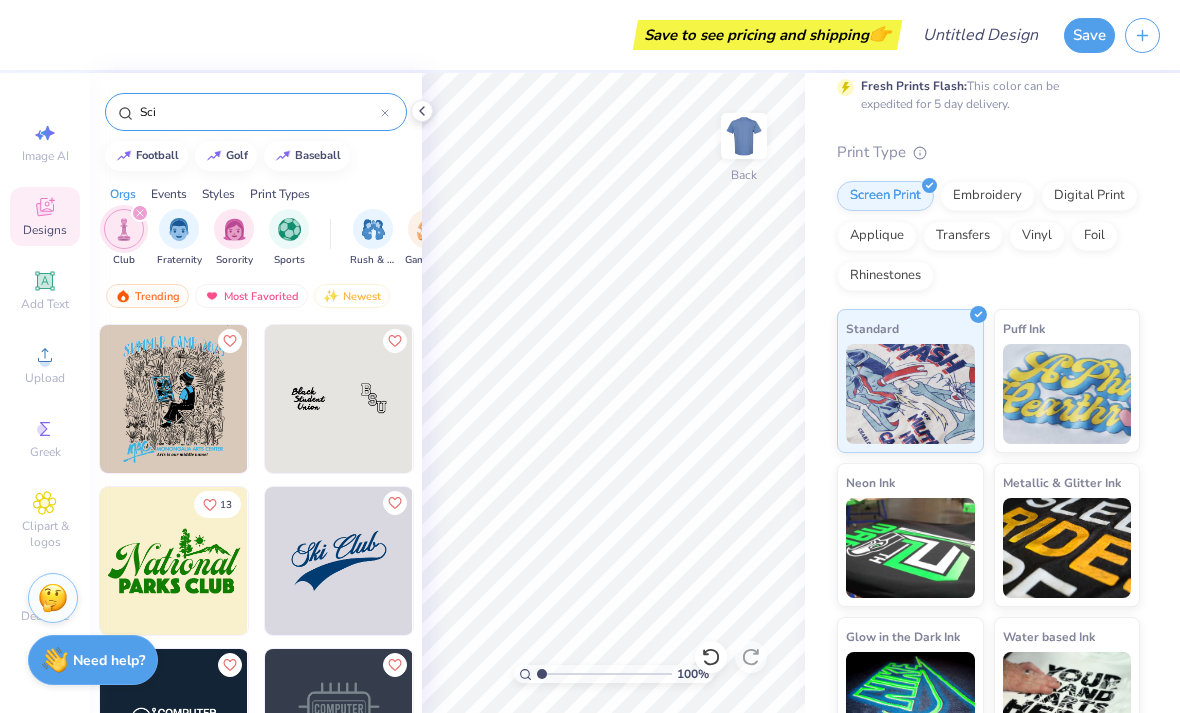 type on "Scie" 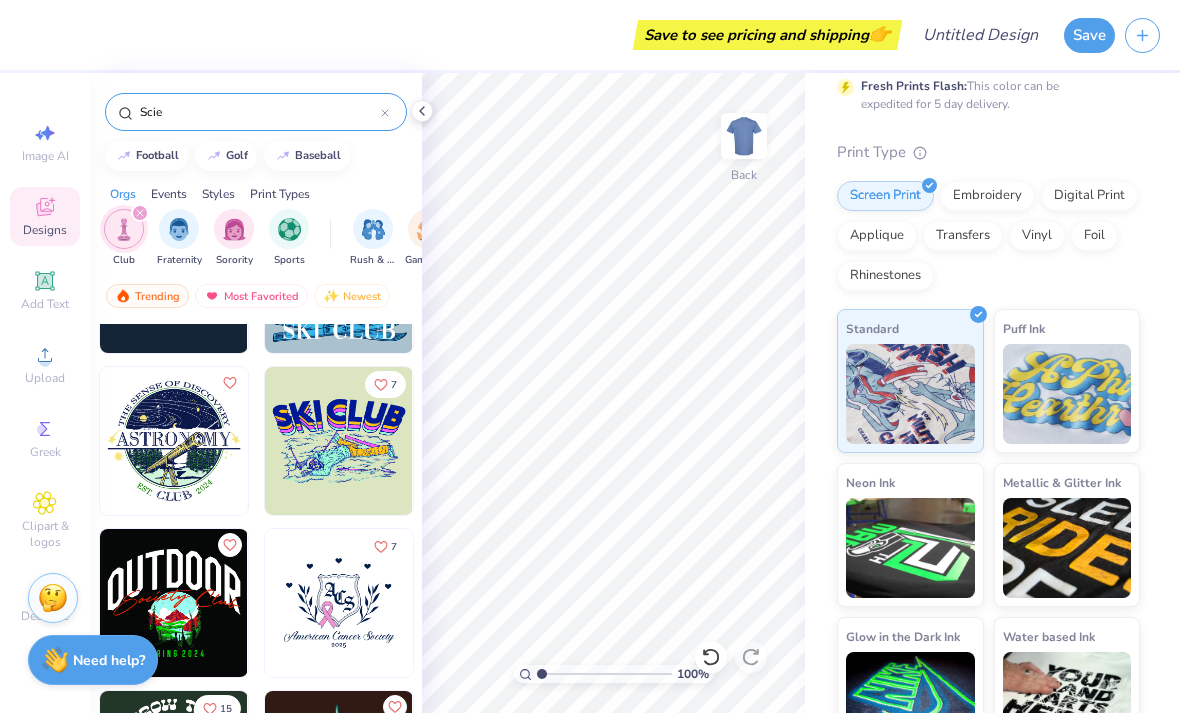 scroll, scrollTop: 5142, scrollLeft: 0, axis: vertical 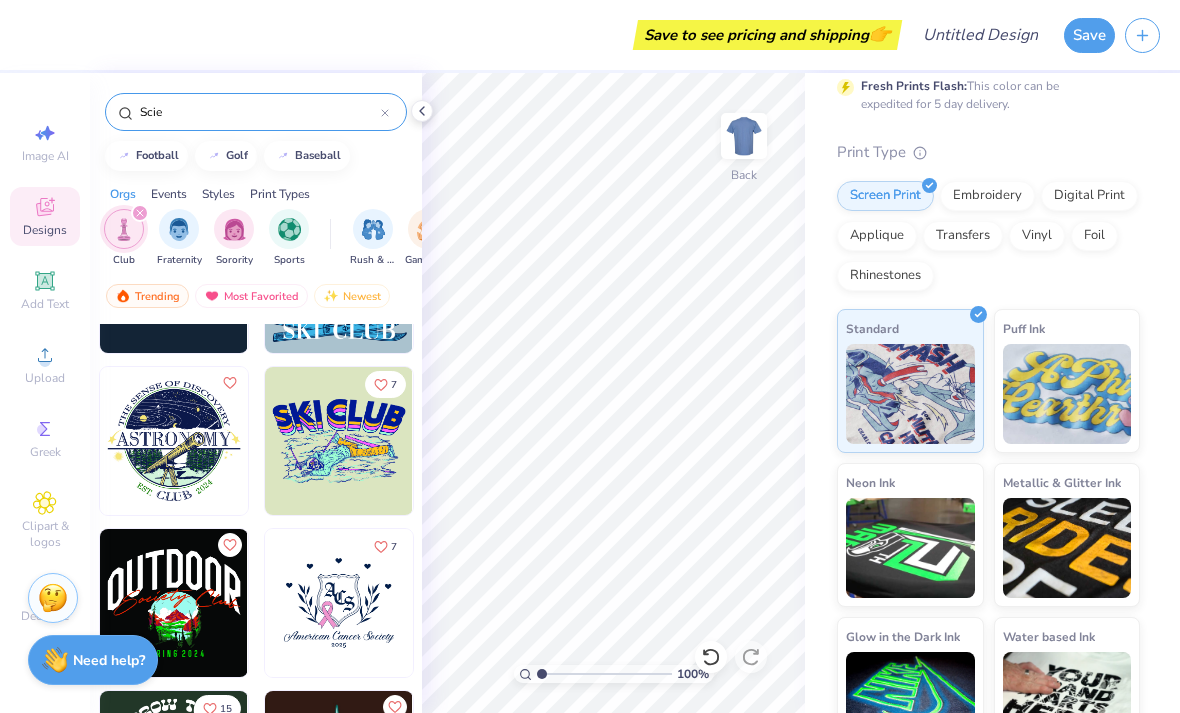 click on "Image AI" at bounding box center [45, 156] 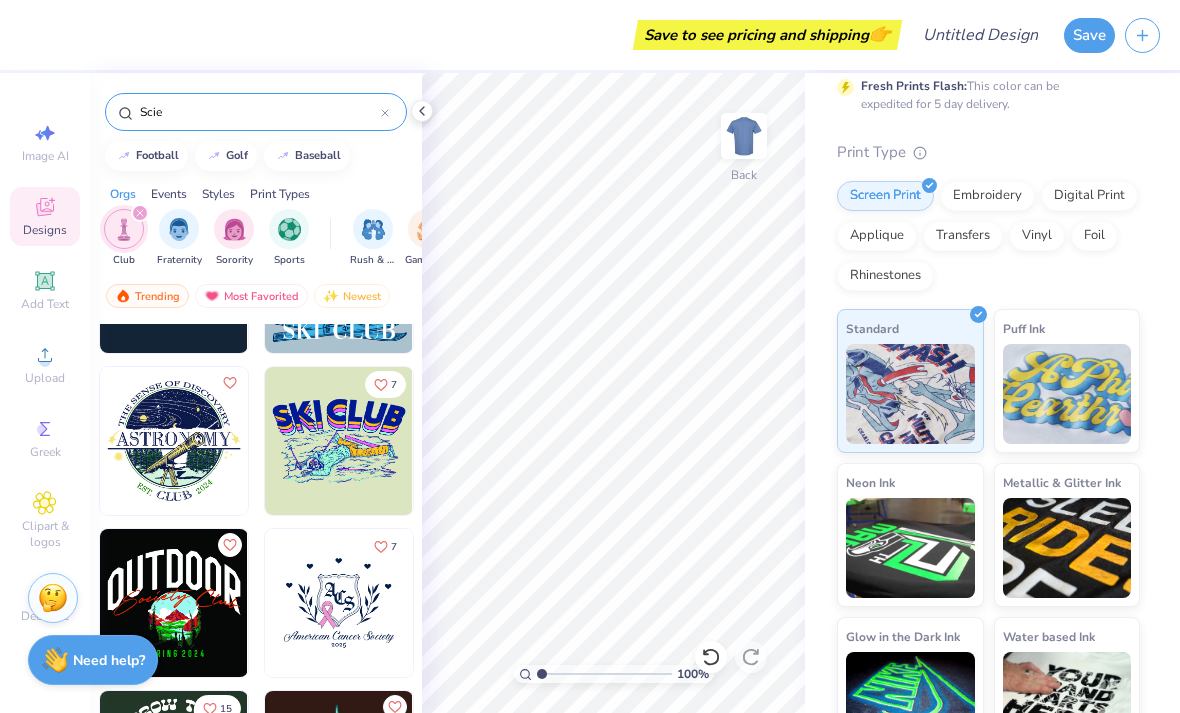 select on "4" 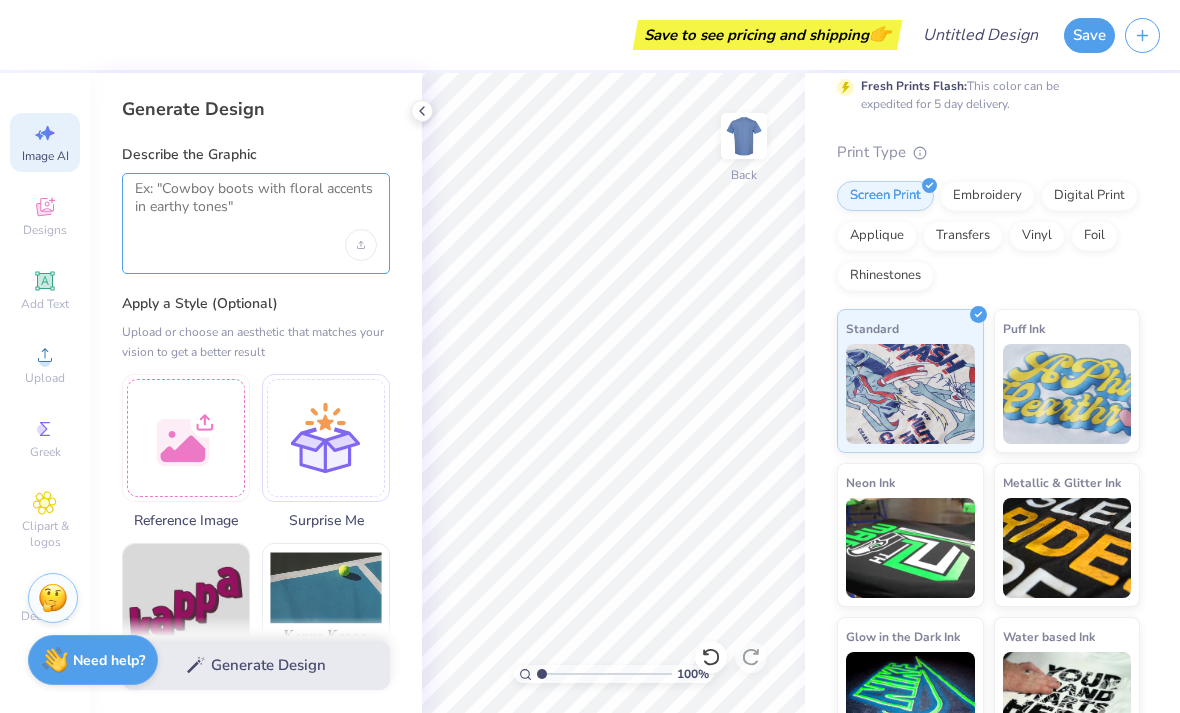 click at bounding box center [256, 205] 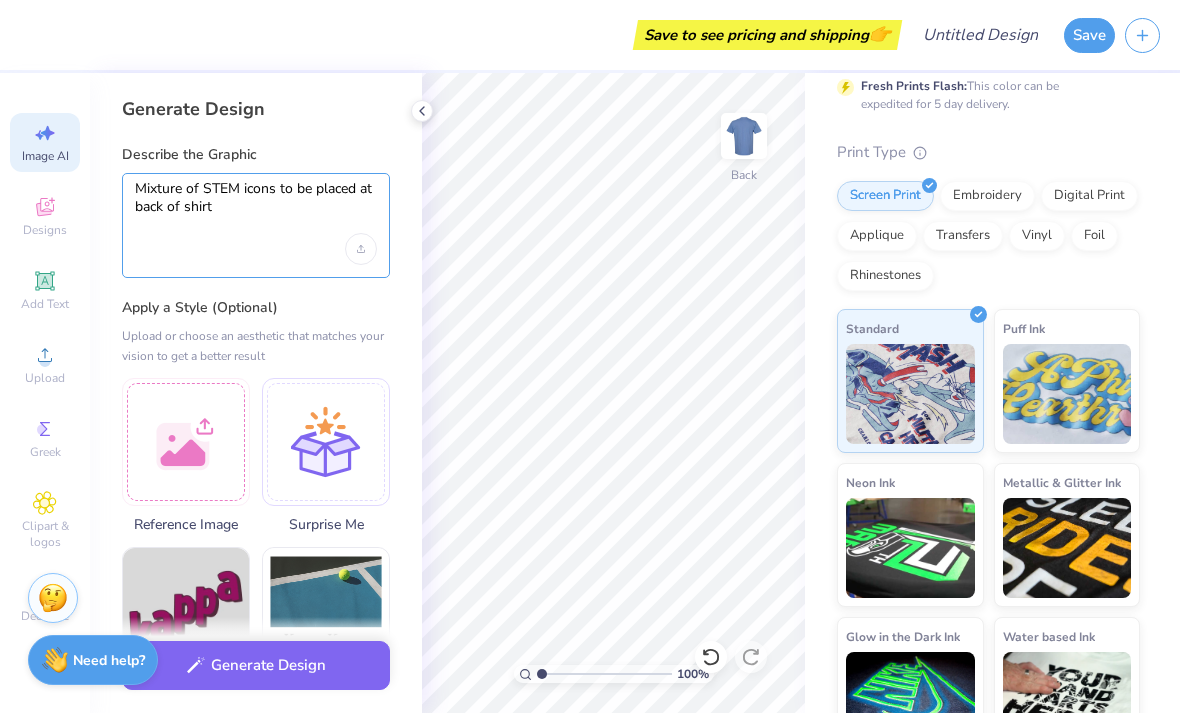 type on "Mixture of STEM icons to be placed at back of shirt" 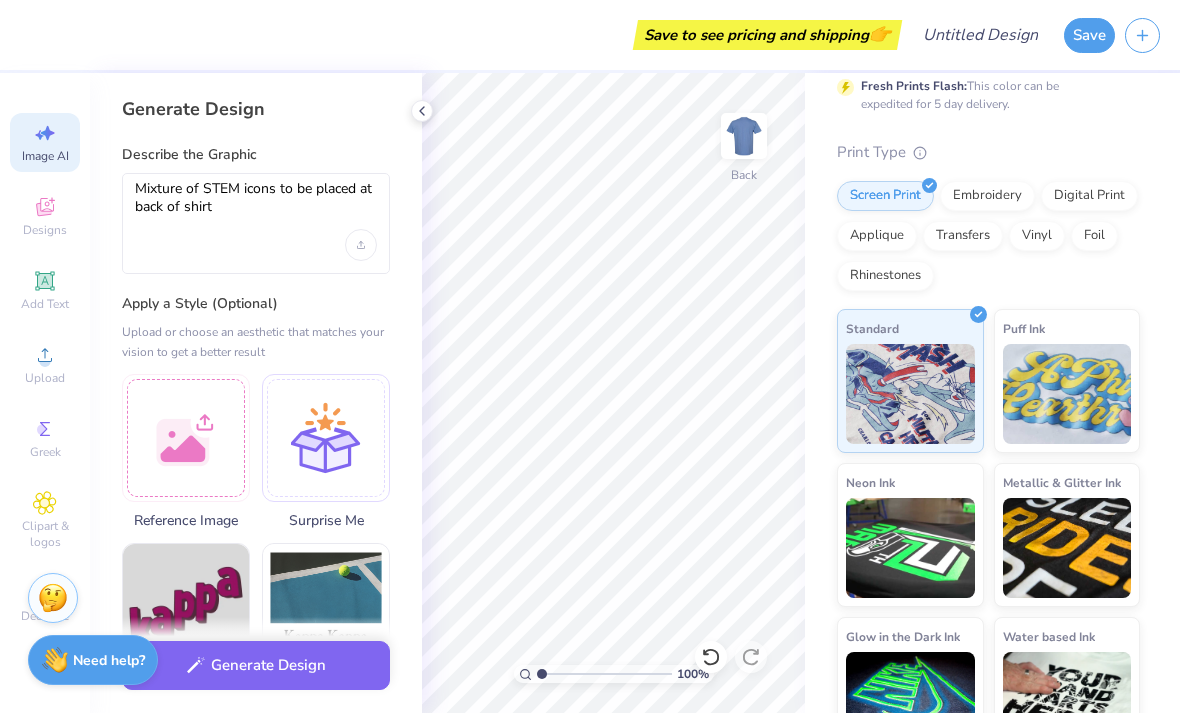 click on "Generate Design" at bounding box center [256, 665] 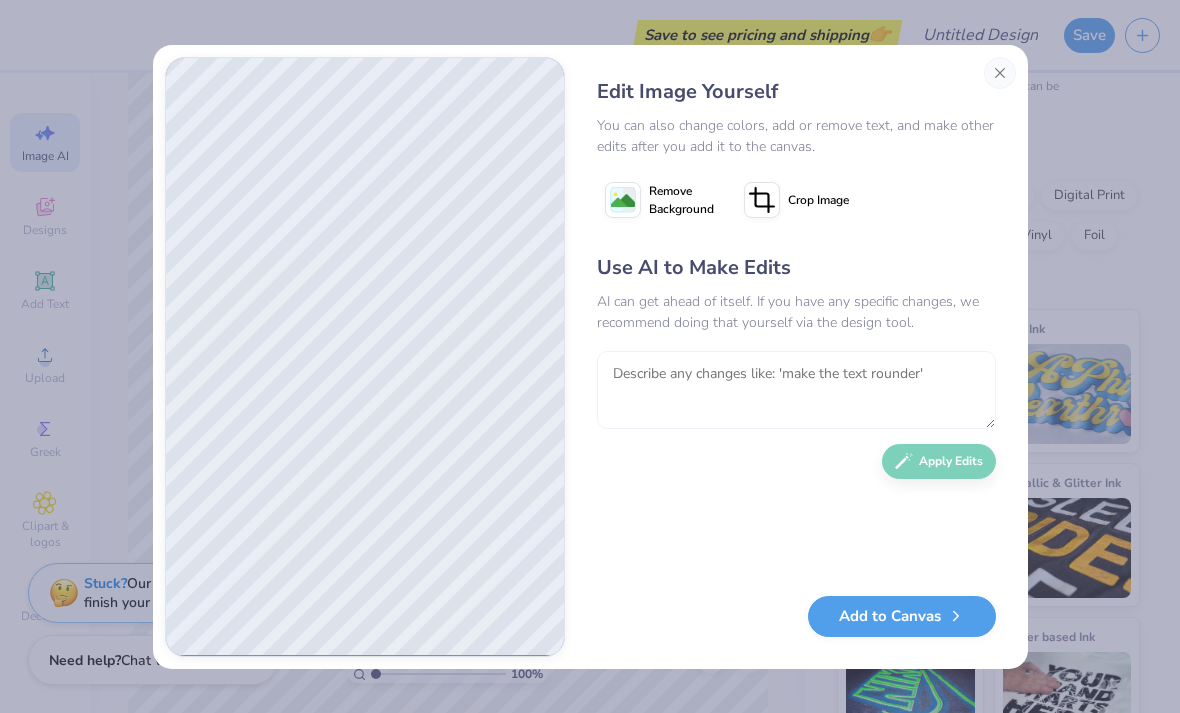 click at bounding box center [796, 390] 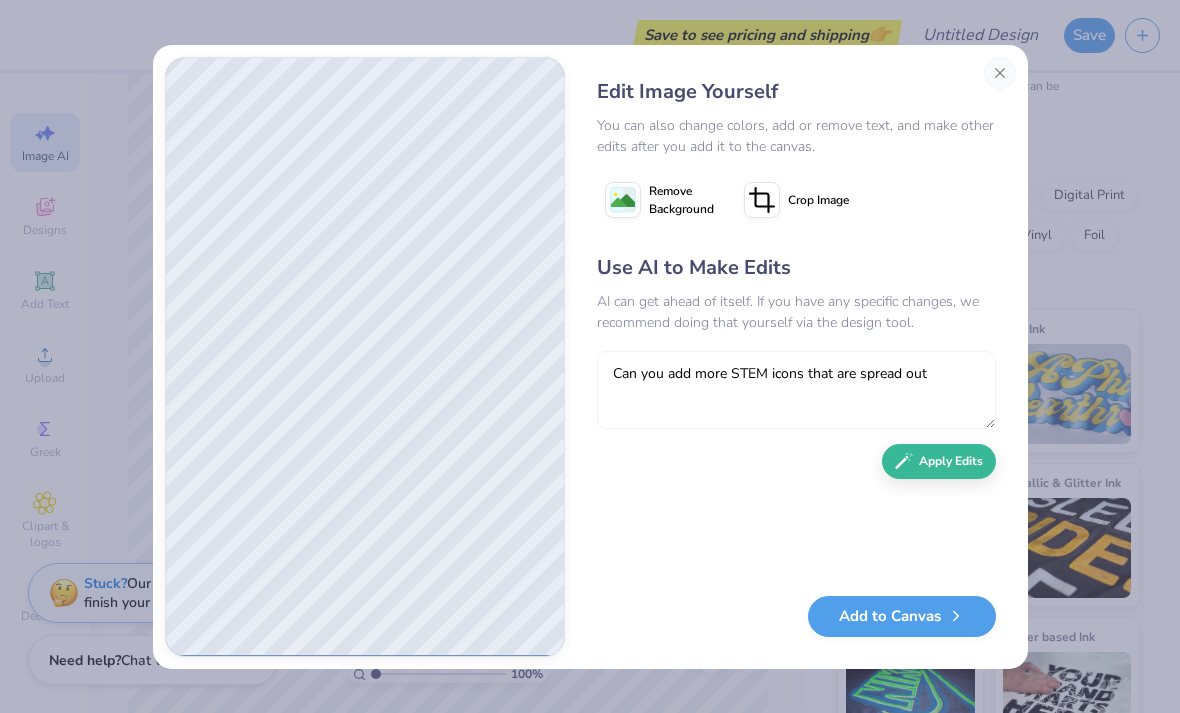 type on "Can you add more STEM icons that are spread out" 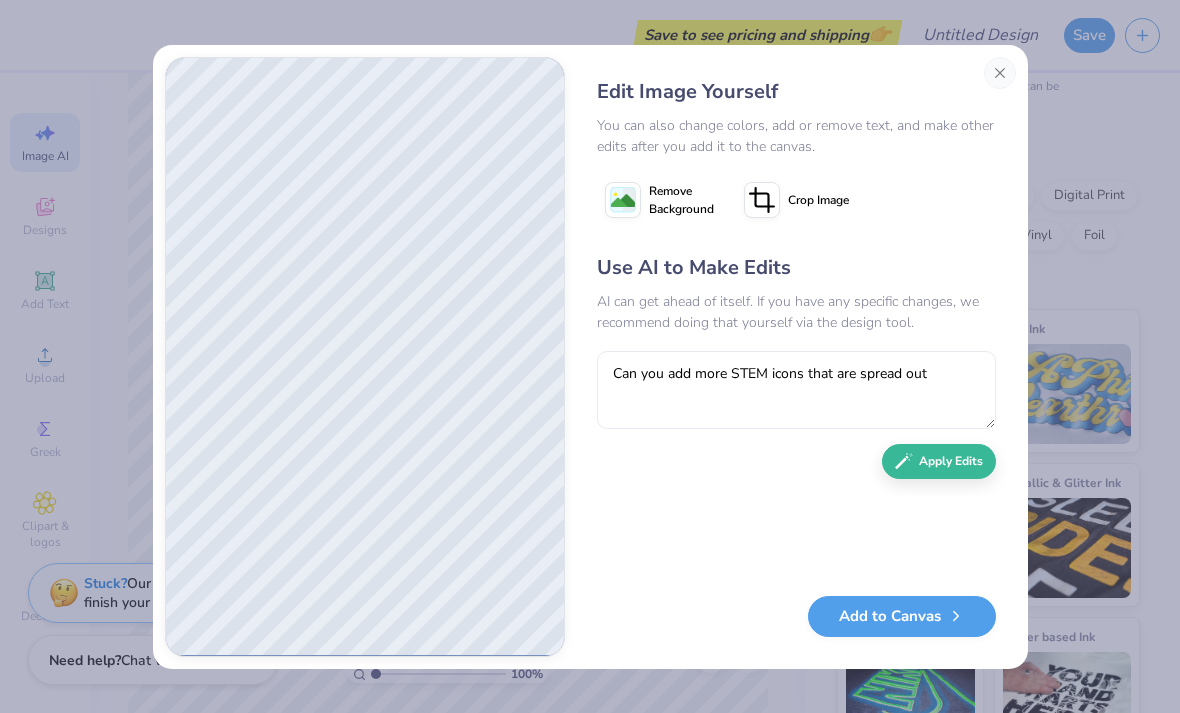 click on "Apply Edits" at bounding box center [939, 461] 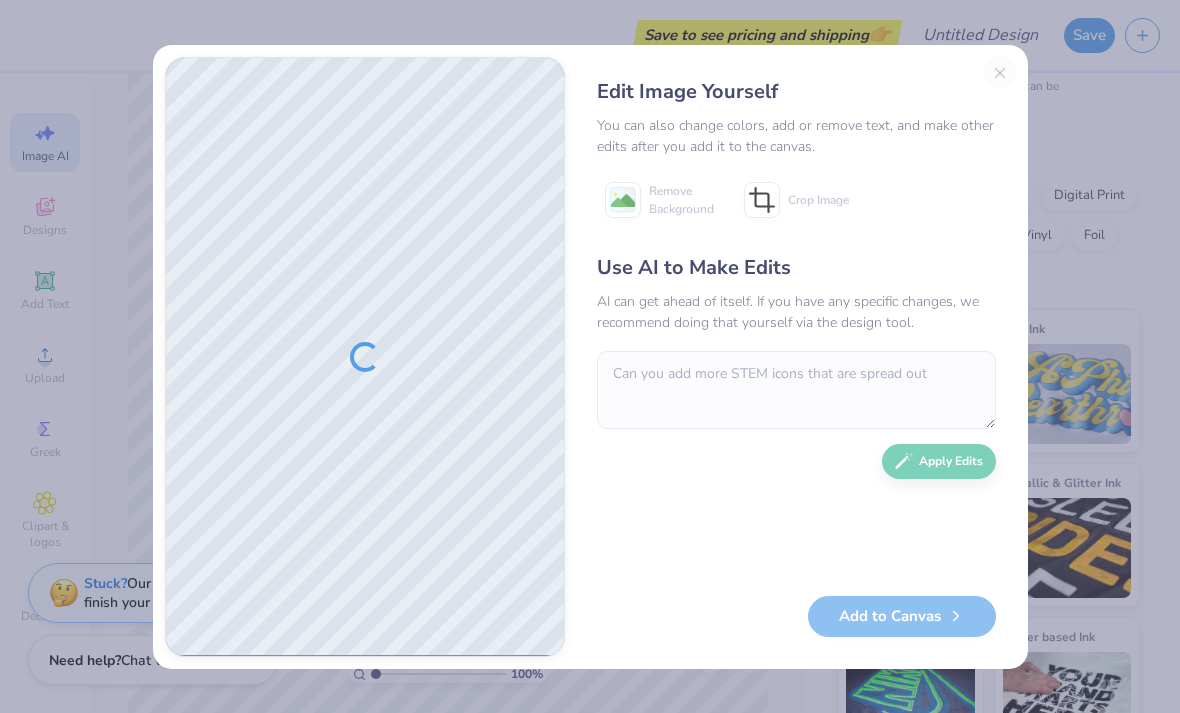type 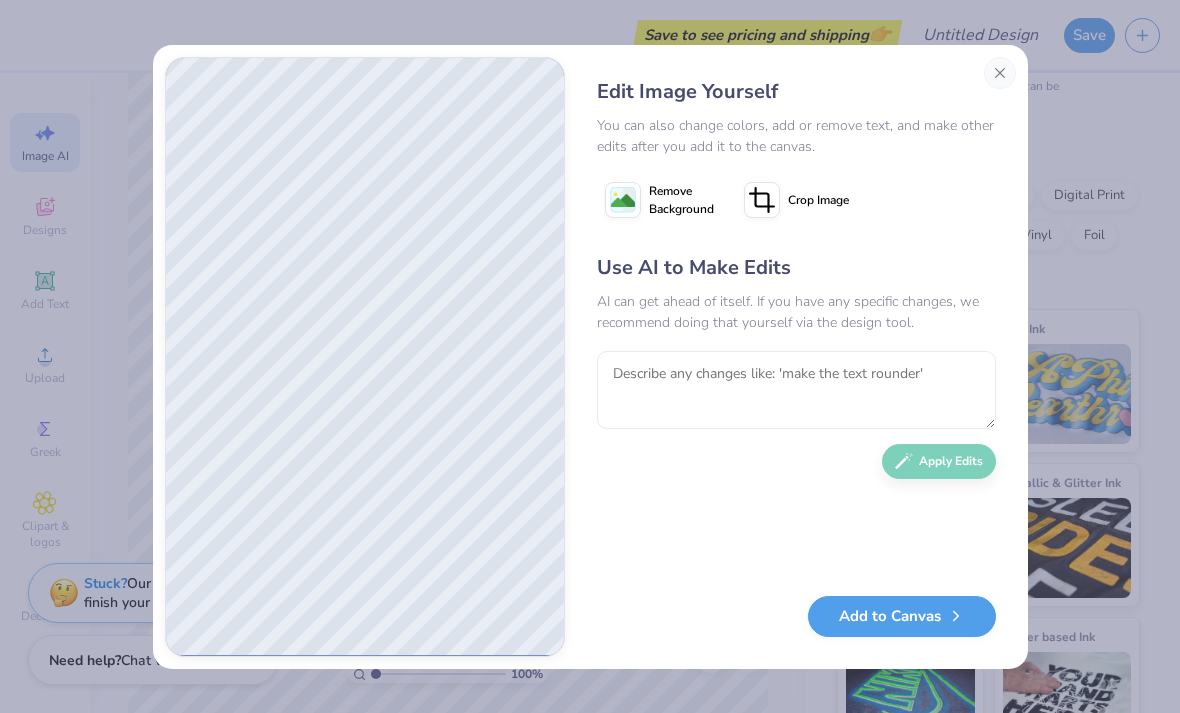 click on "Add to Canvas" at bounding box center [902, 616] 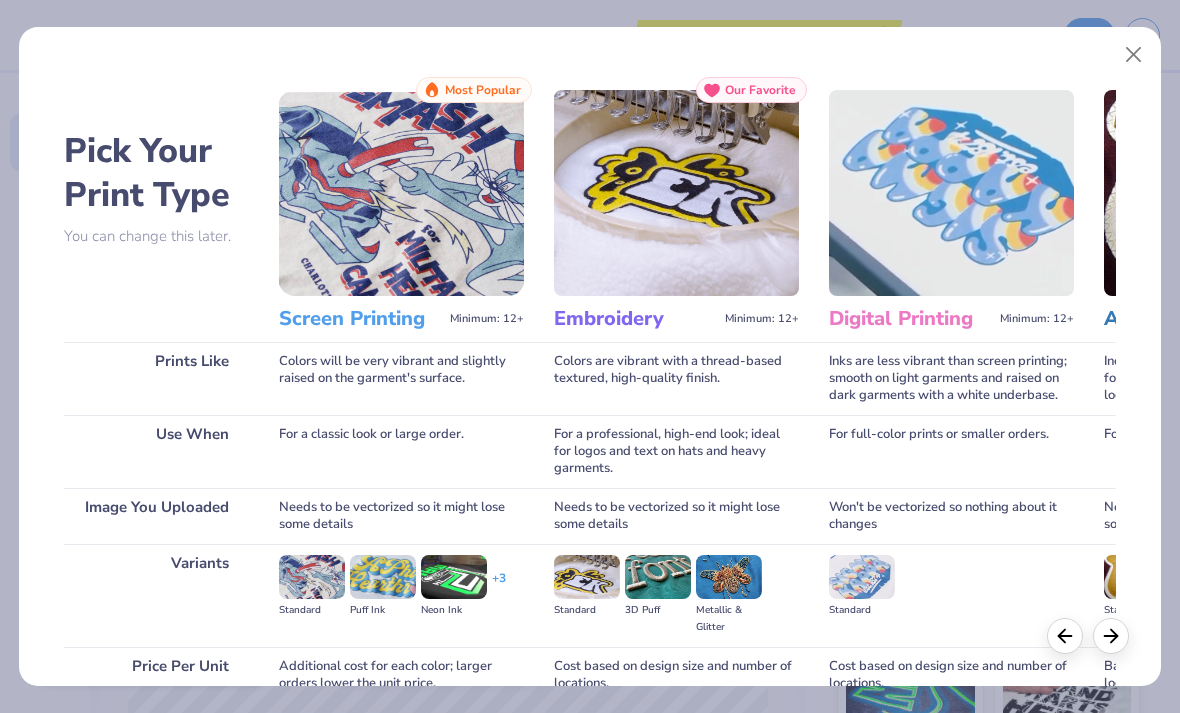 scroll, scrollTop: 0, scrollLeft: 0, axis: both 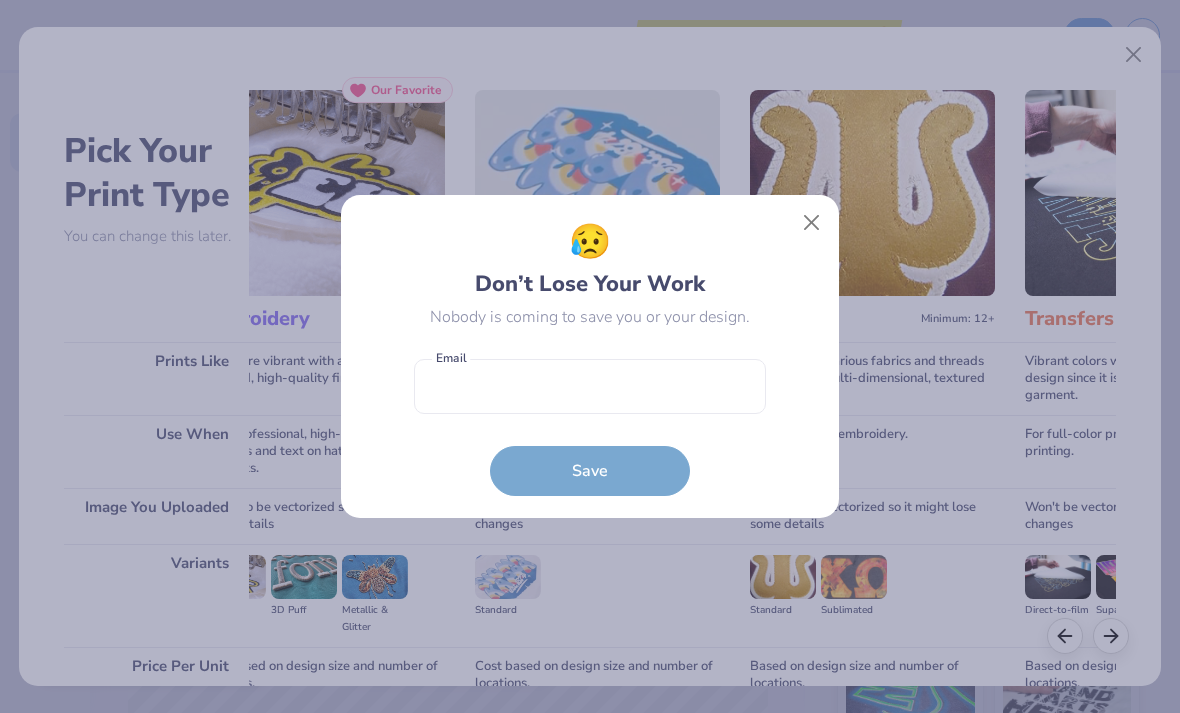 click at bounding box center (812, 223) 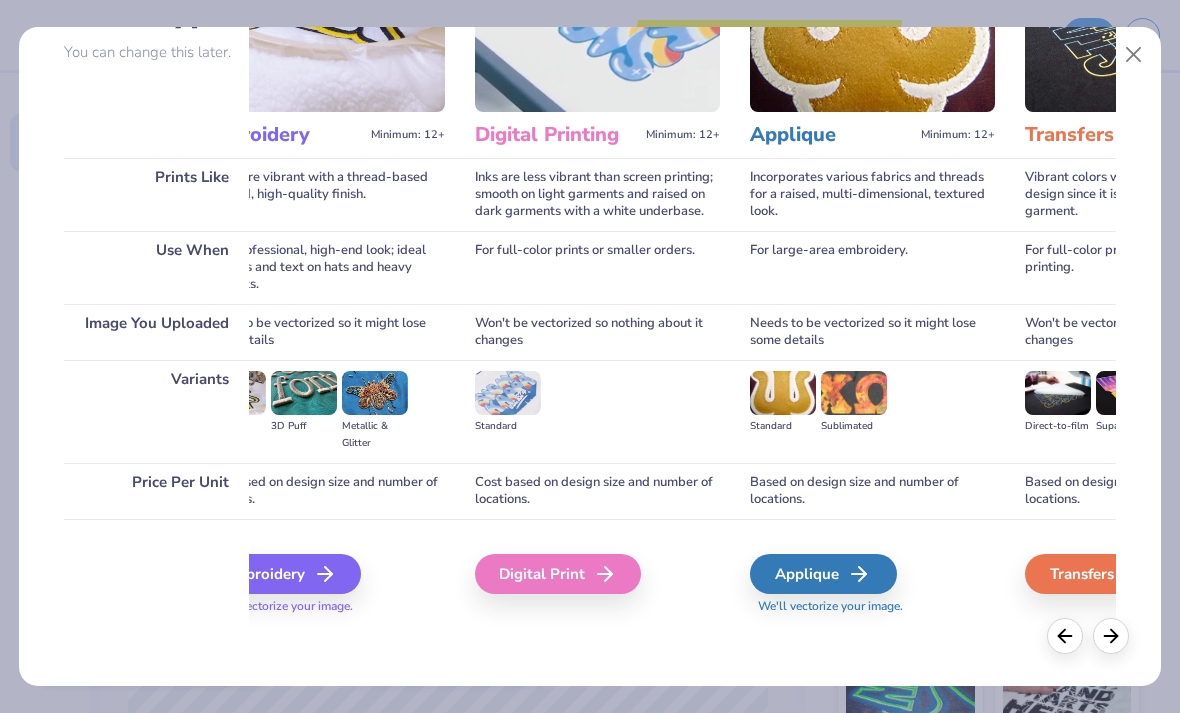 scroll, scrollTop: 184, scrollLeft: 0, axis: vertical 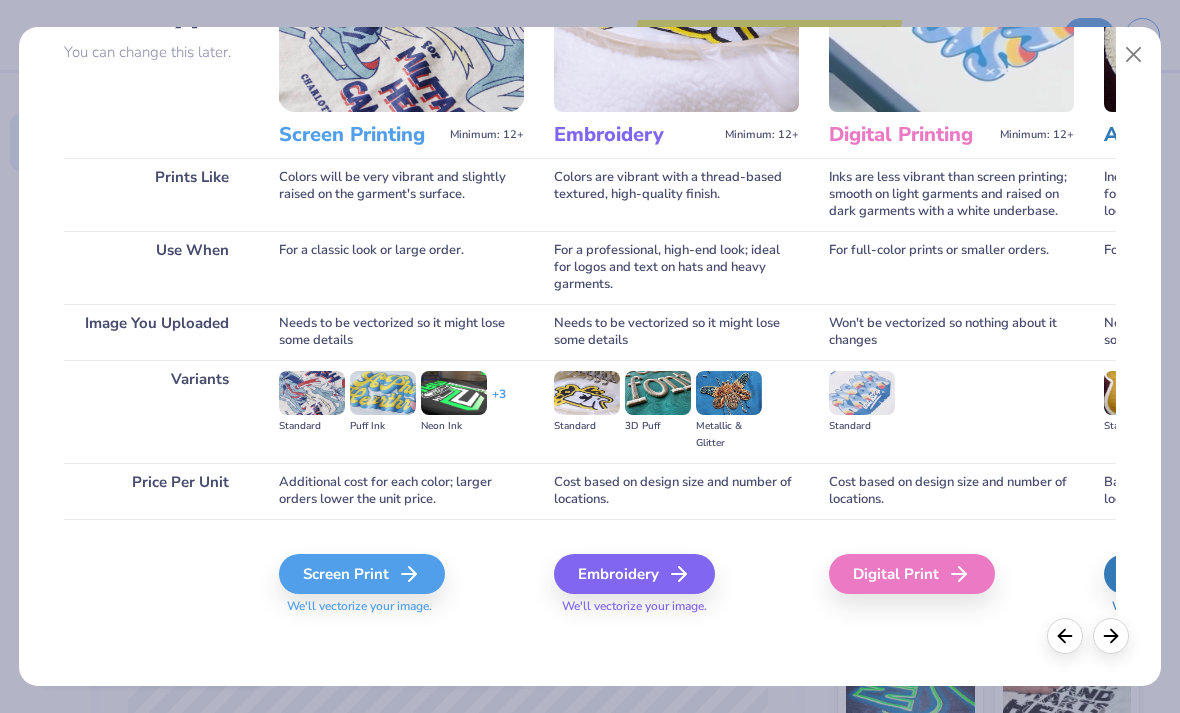 click 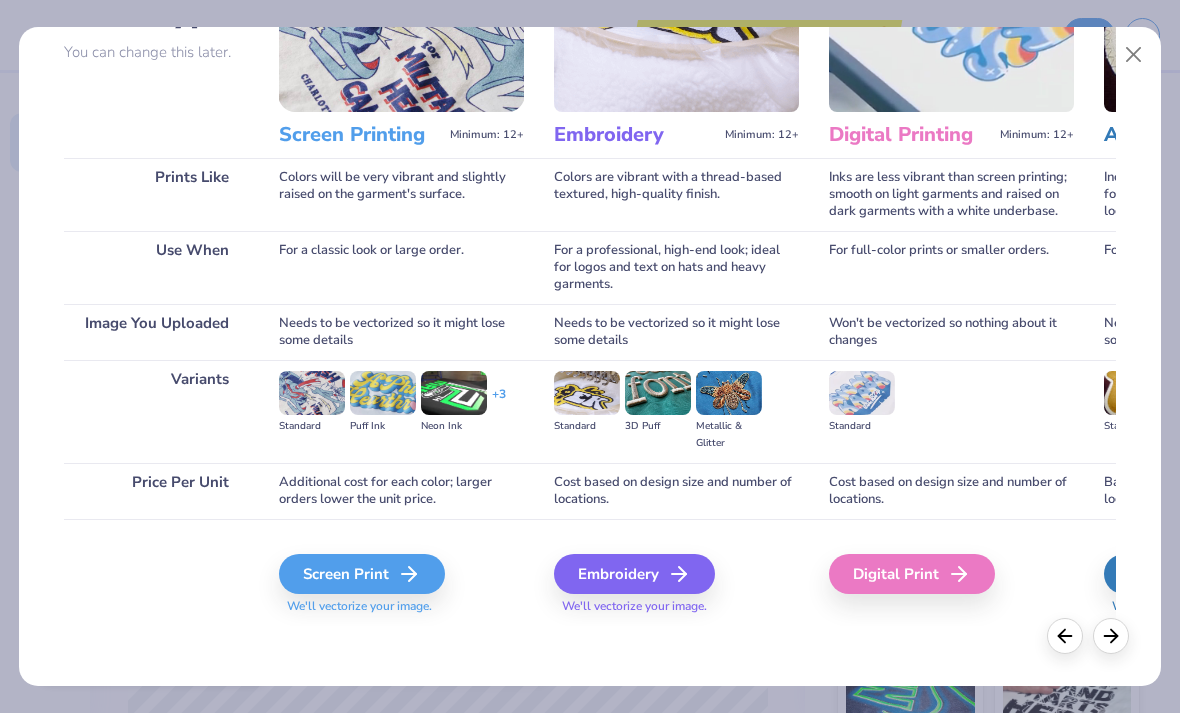 scroll, scrollTop: 261, scrollLeft: 0, axis: vertical 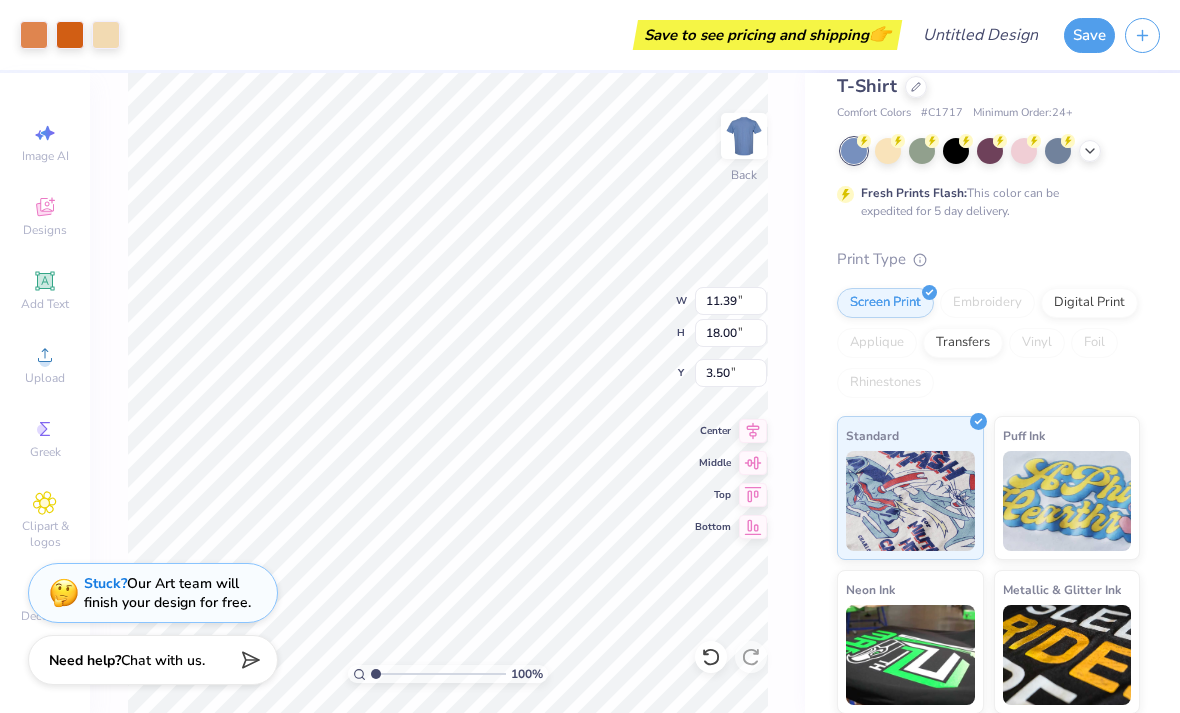 click at bounding box center [744, 136] 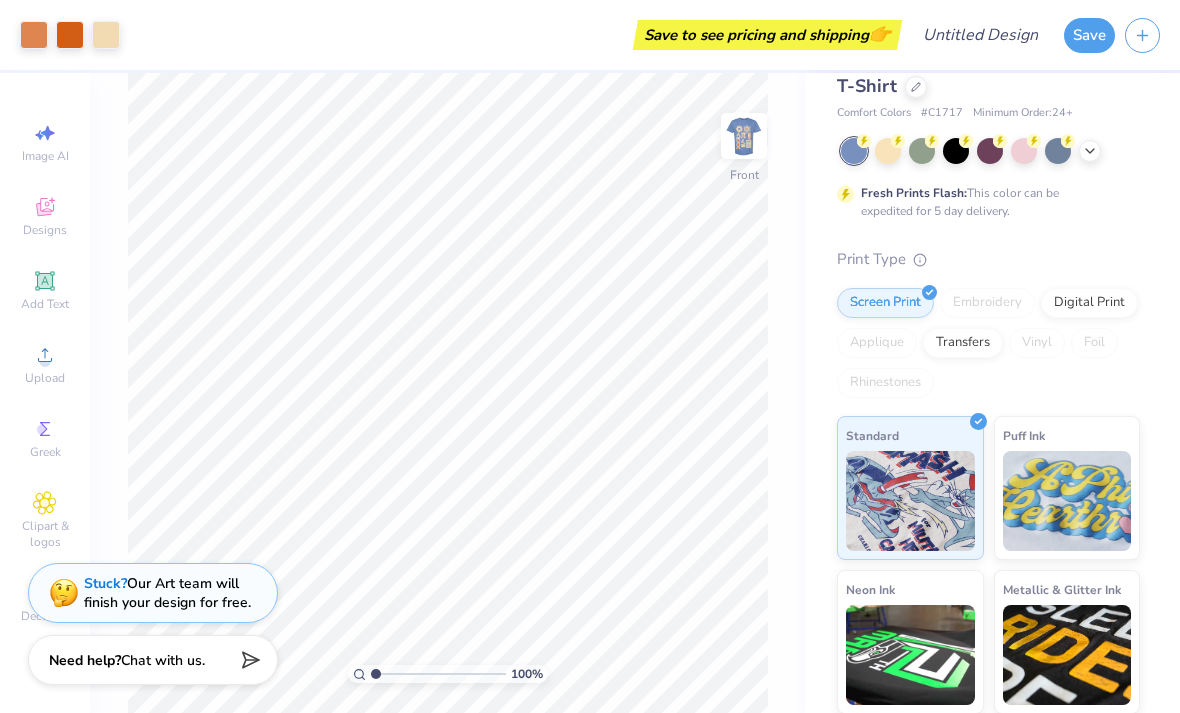 click at bounding box center (744, 136) 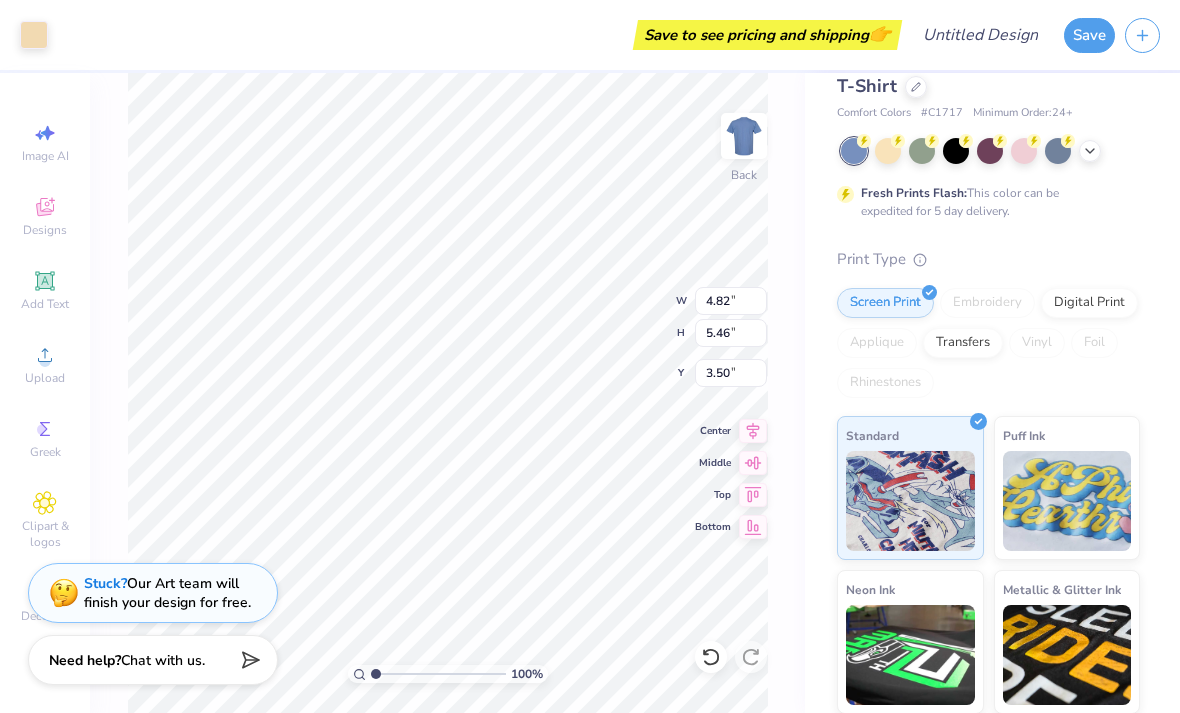 click at bounding box center [744, 136] 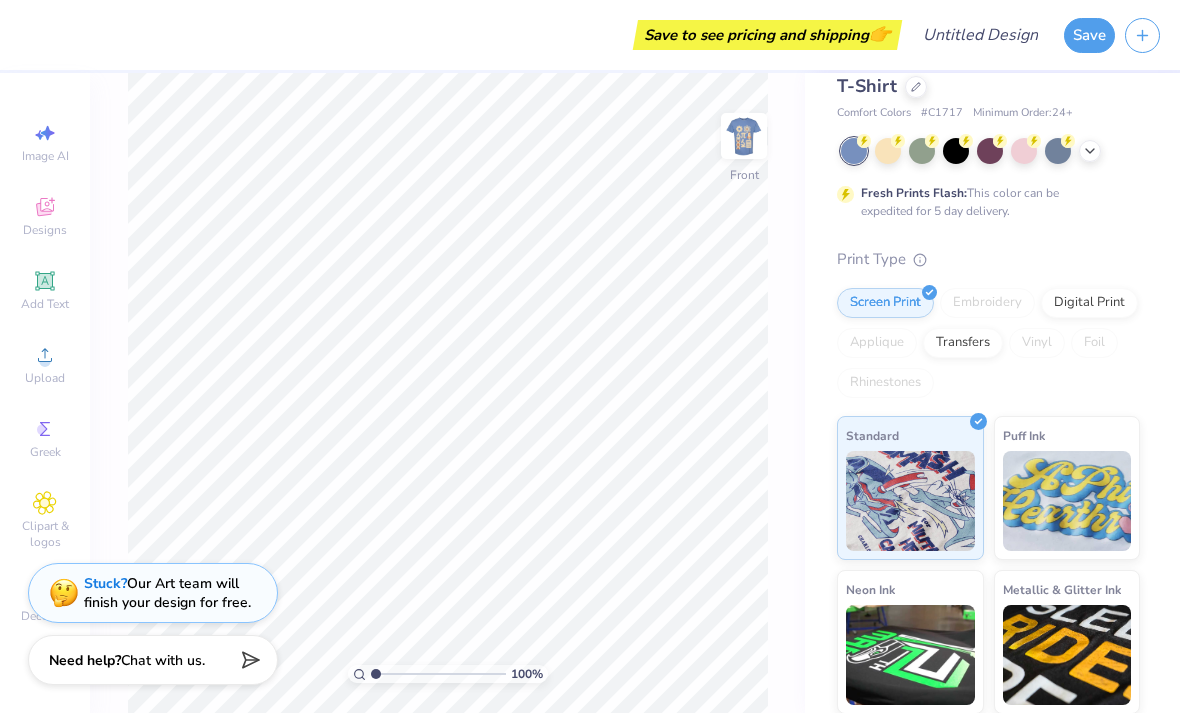 click at bounding box center [744, 136] 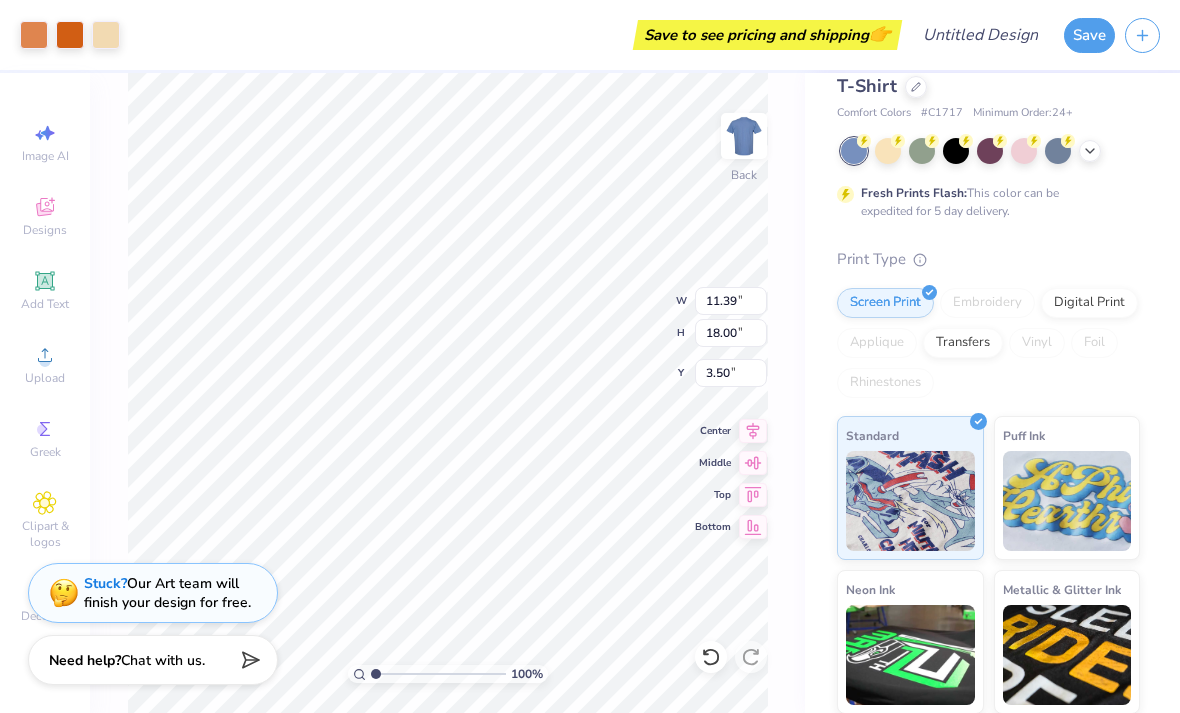 click at bounding box center [744, 136] 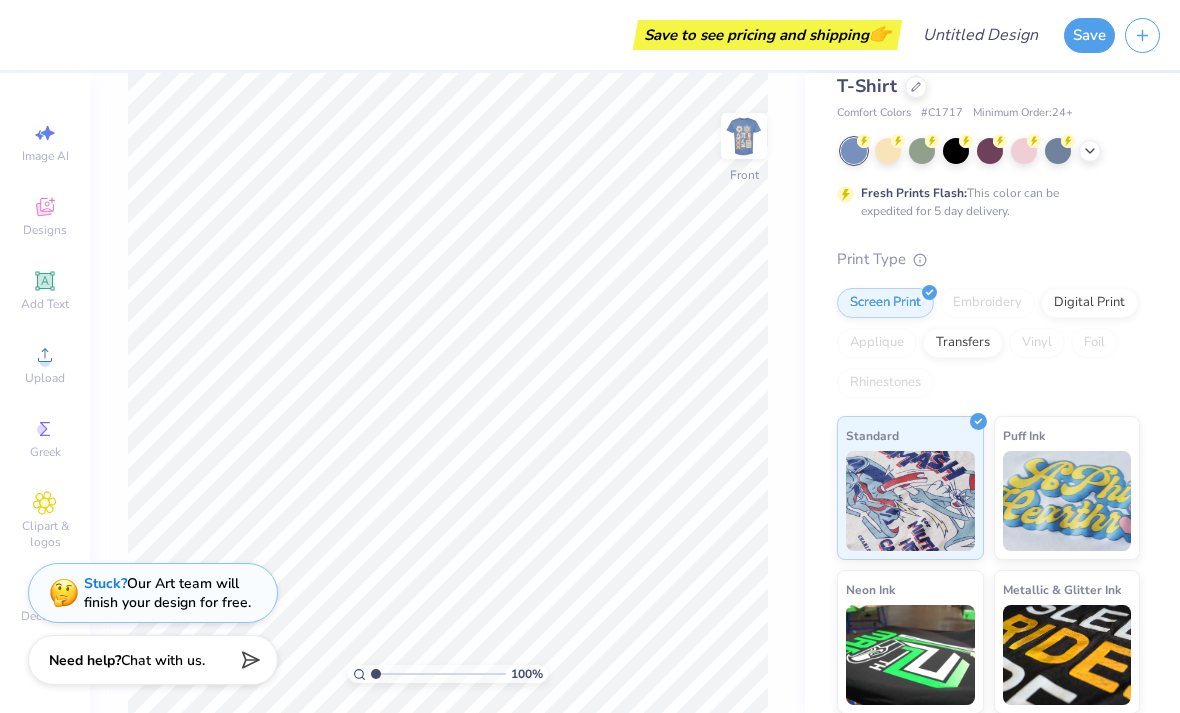 click at bounding box center (744, 136) 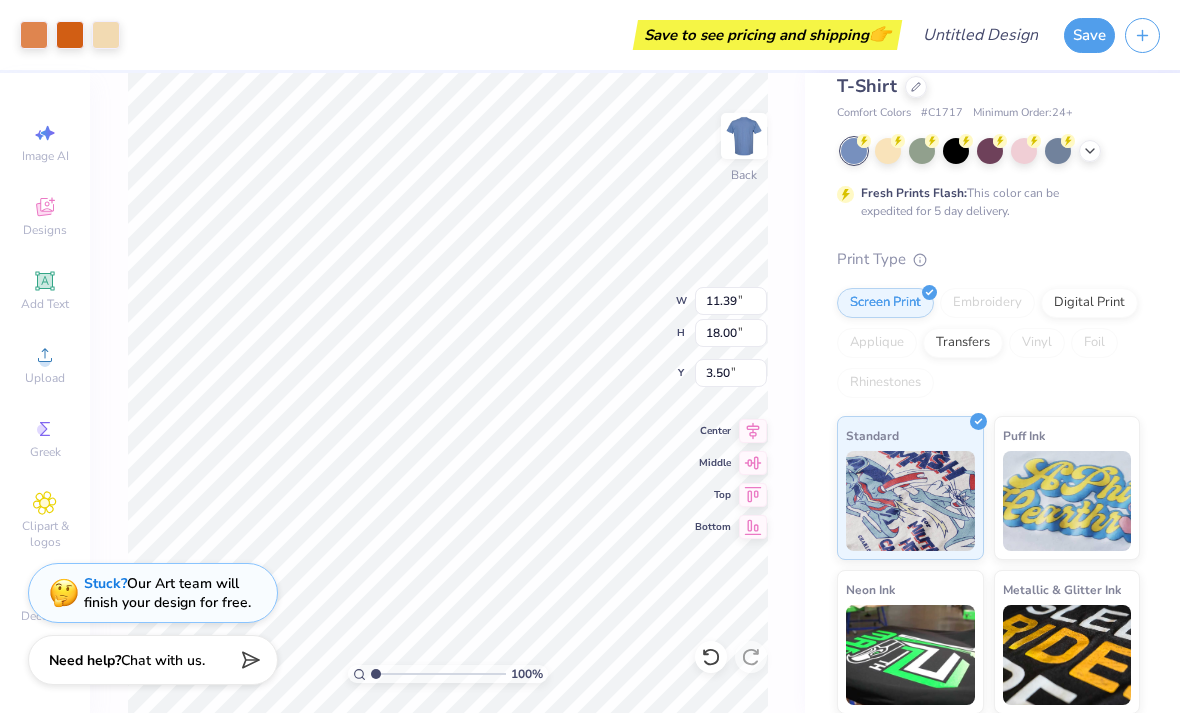 type on "11.39" 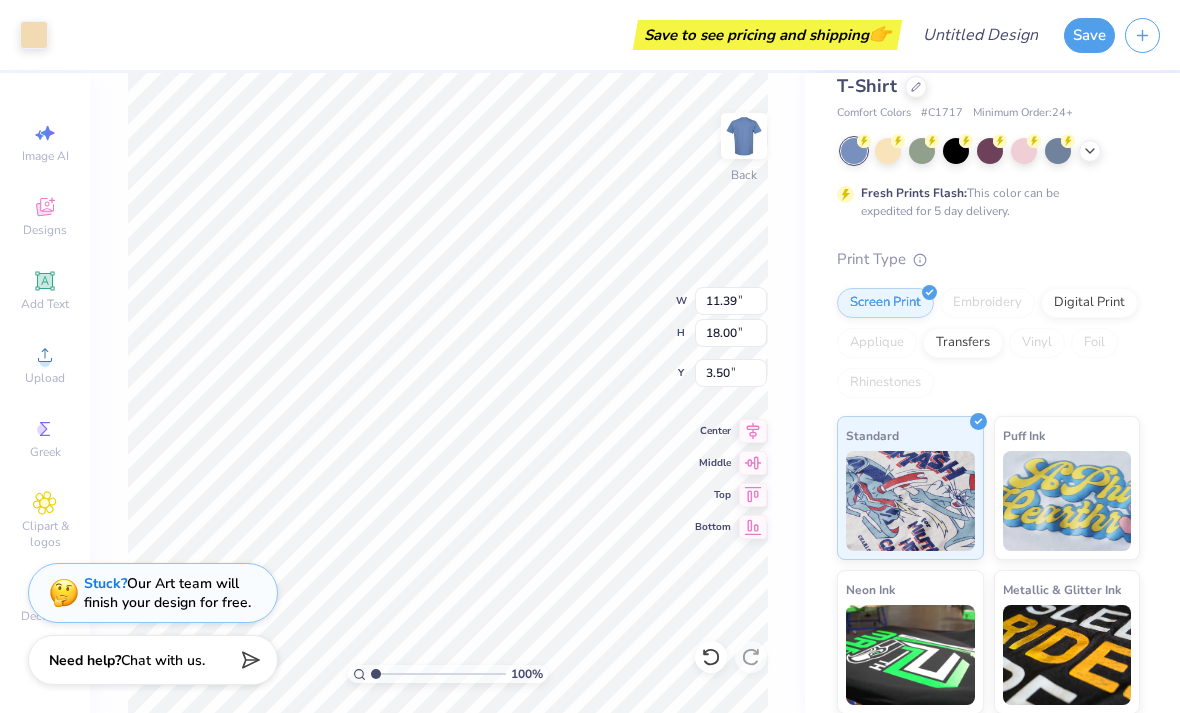 type on "4.82" 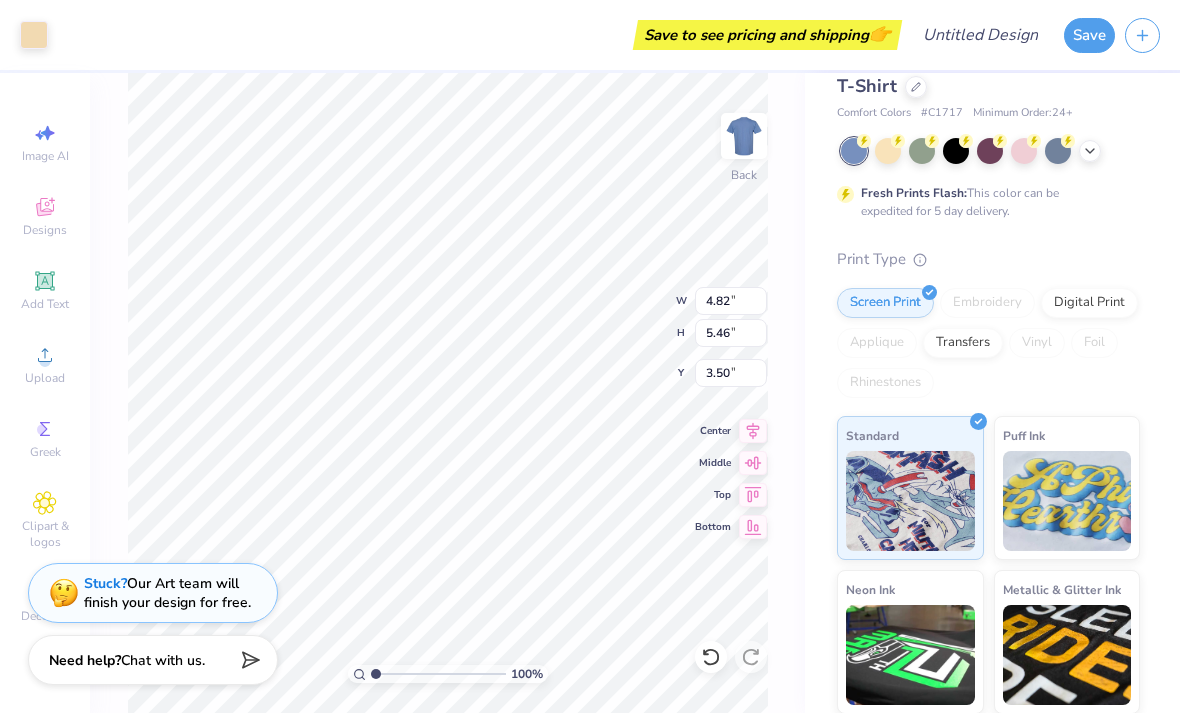 type on "3.34" 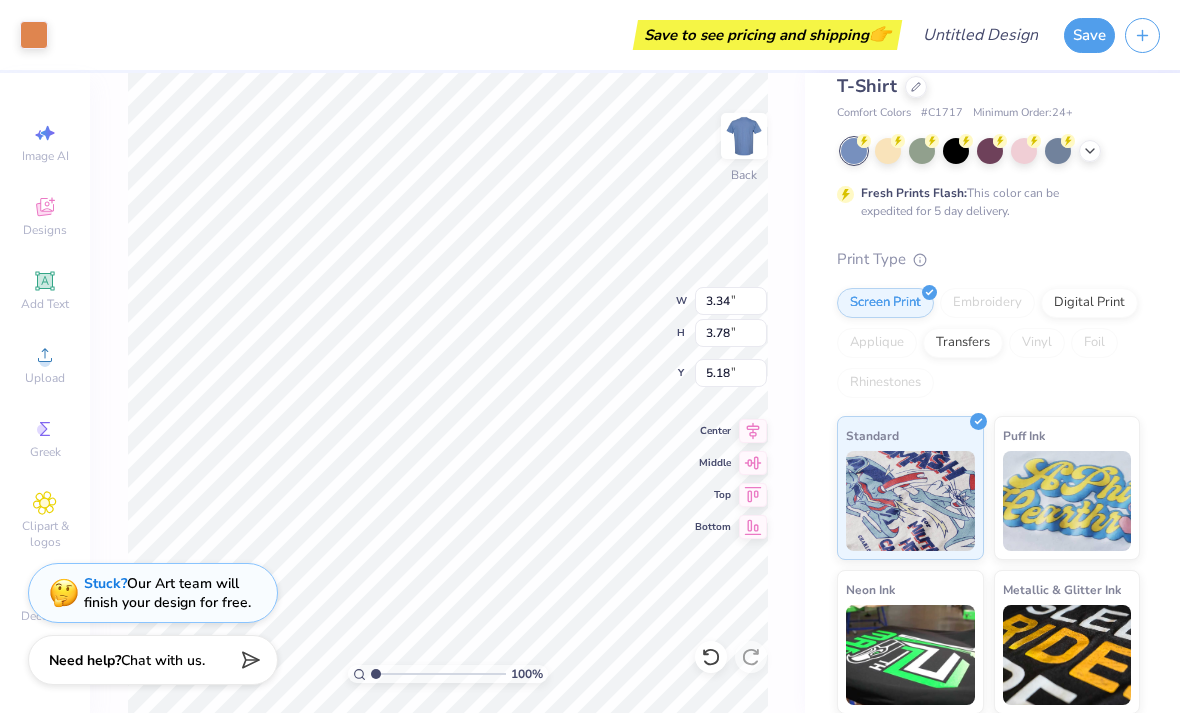 type on "0.83" 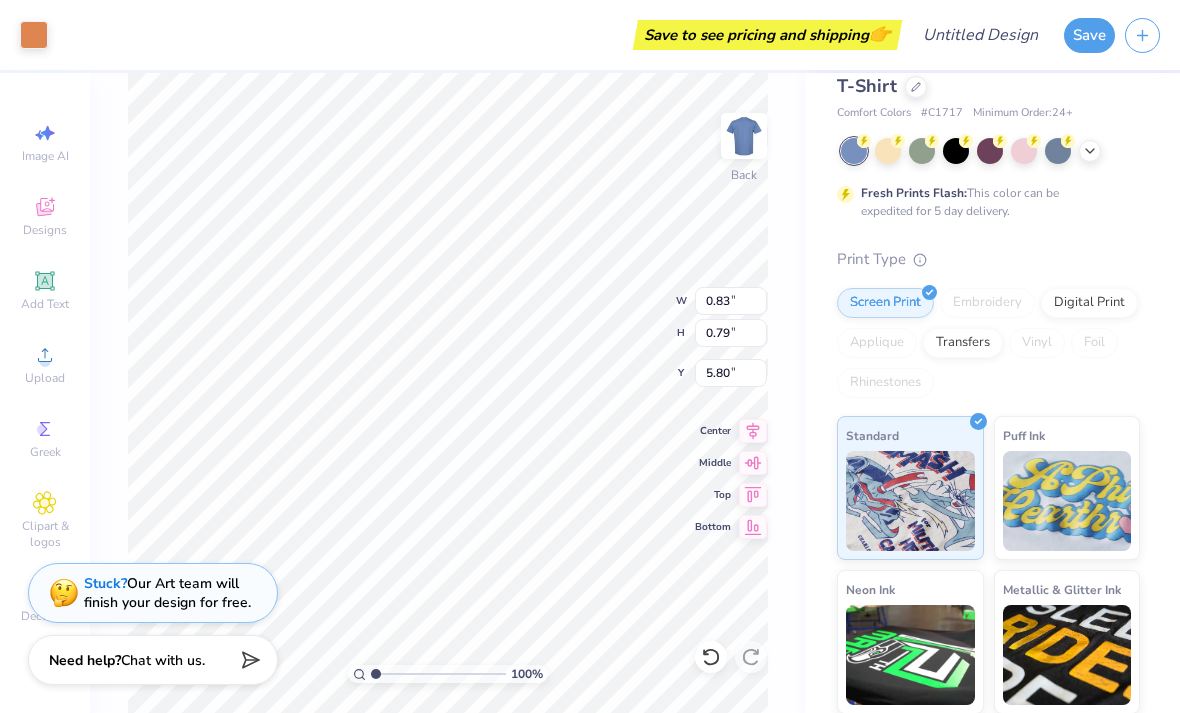 type on "3.44" 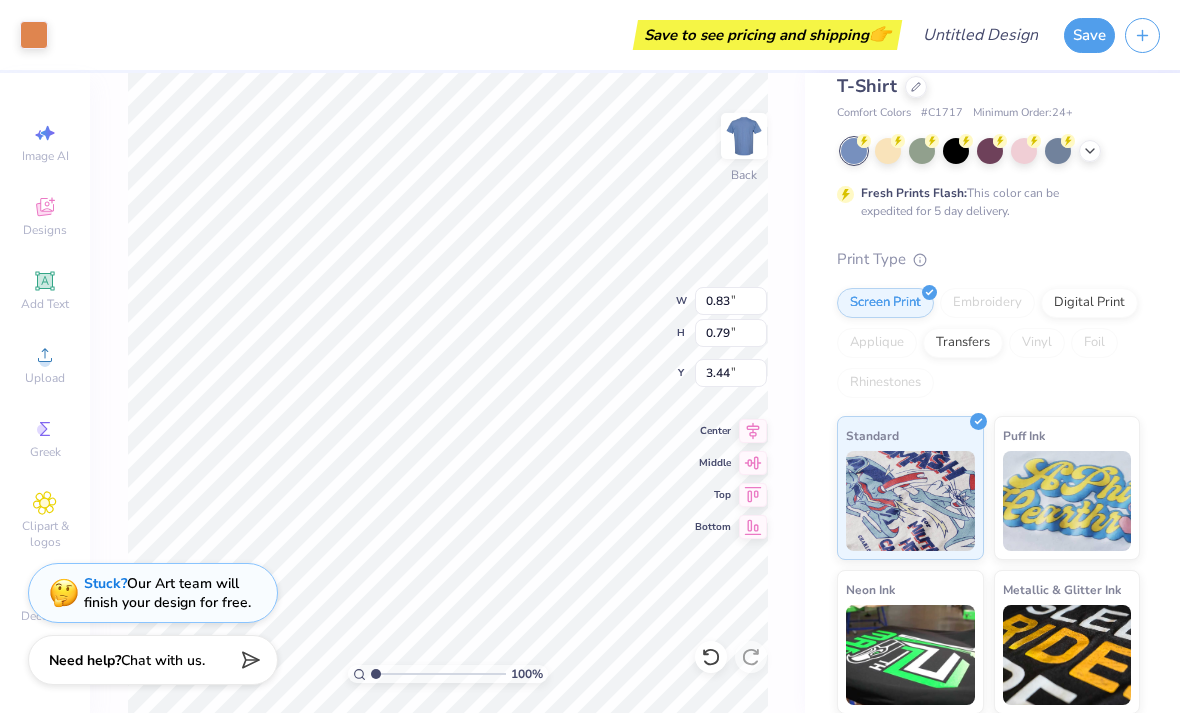type on "11.39" 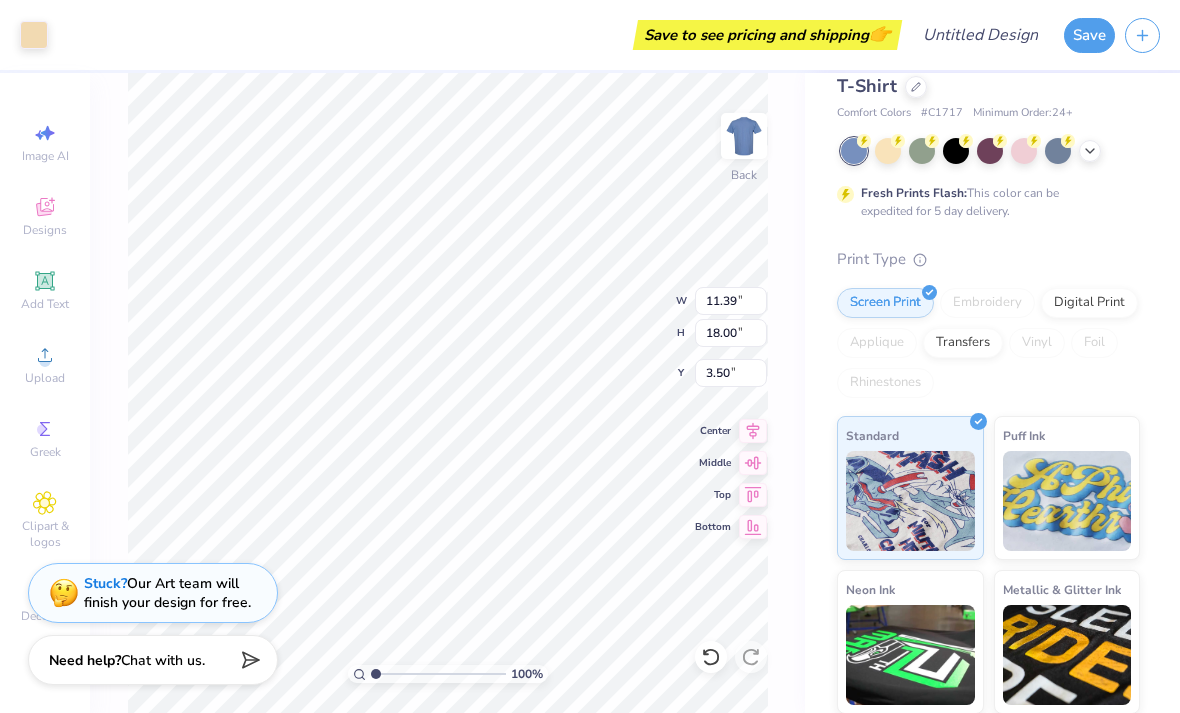 type on "3.34" 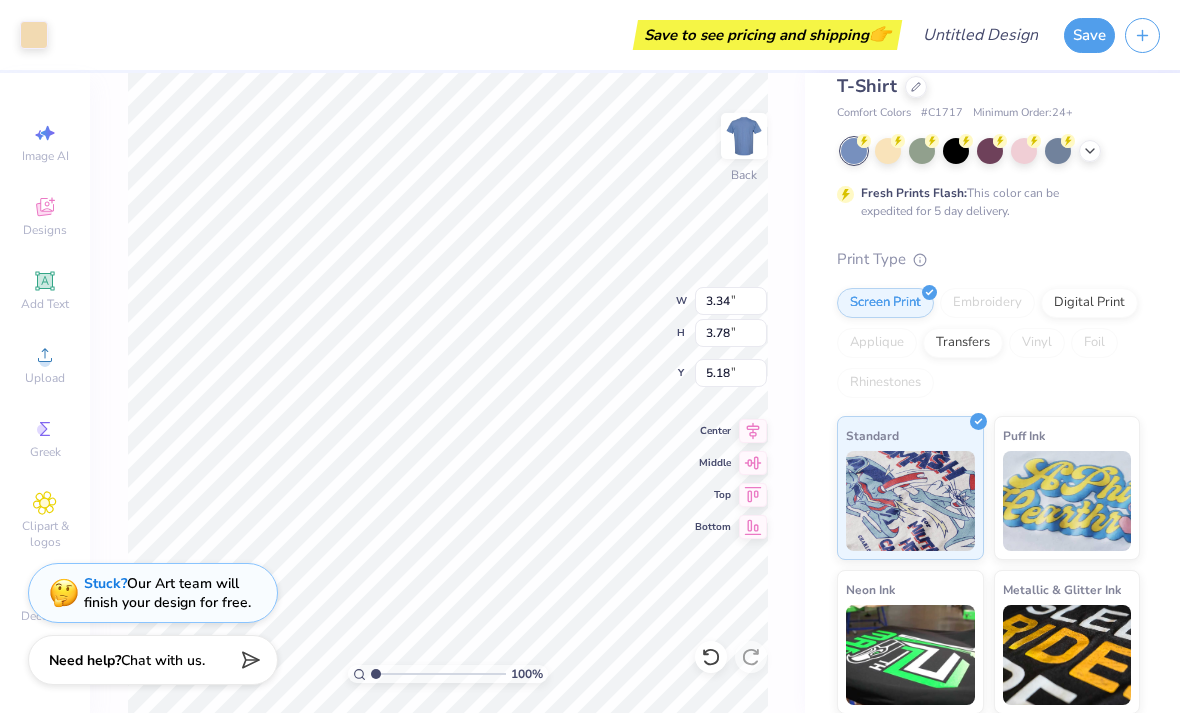 type on "11.39" 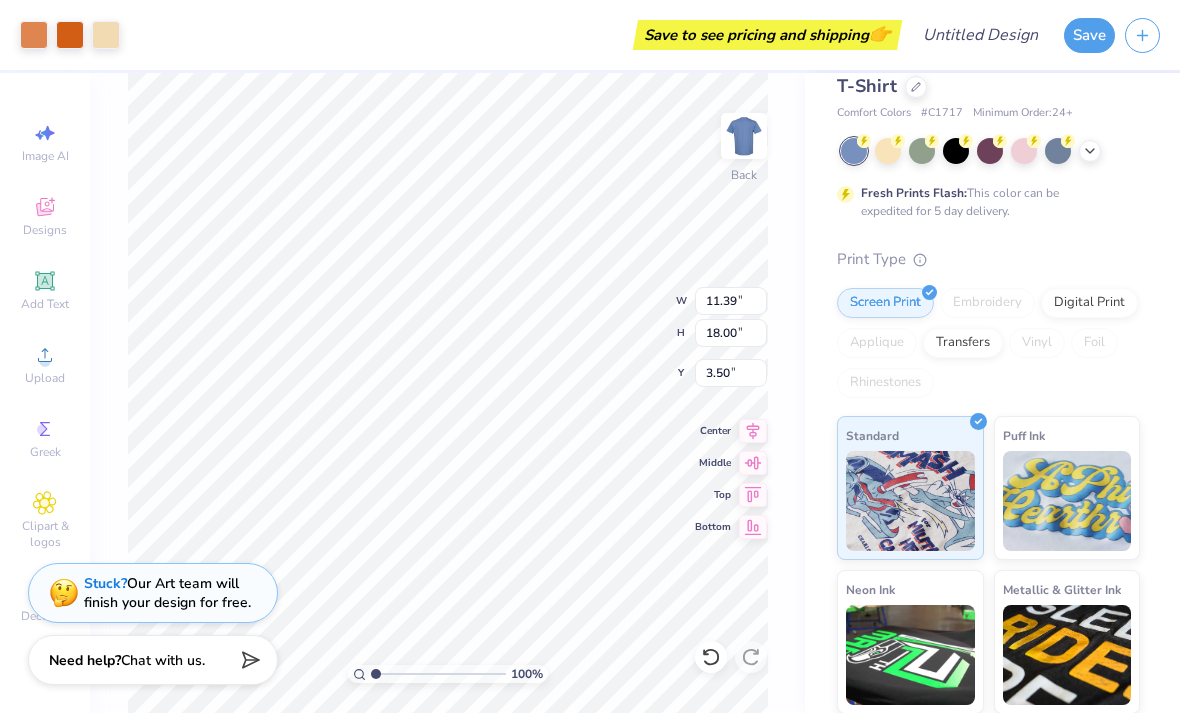 type on "3.34" 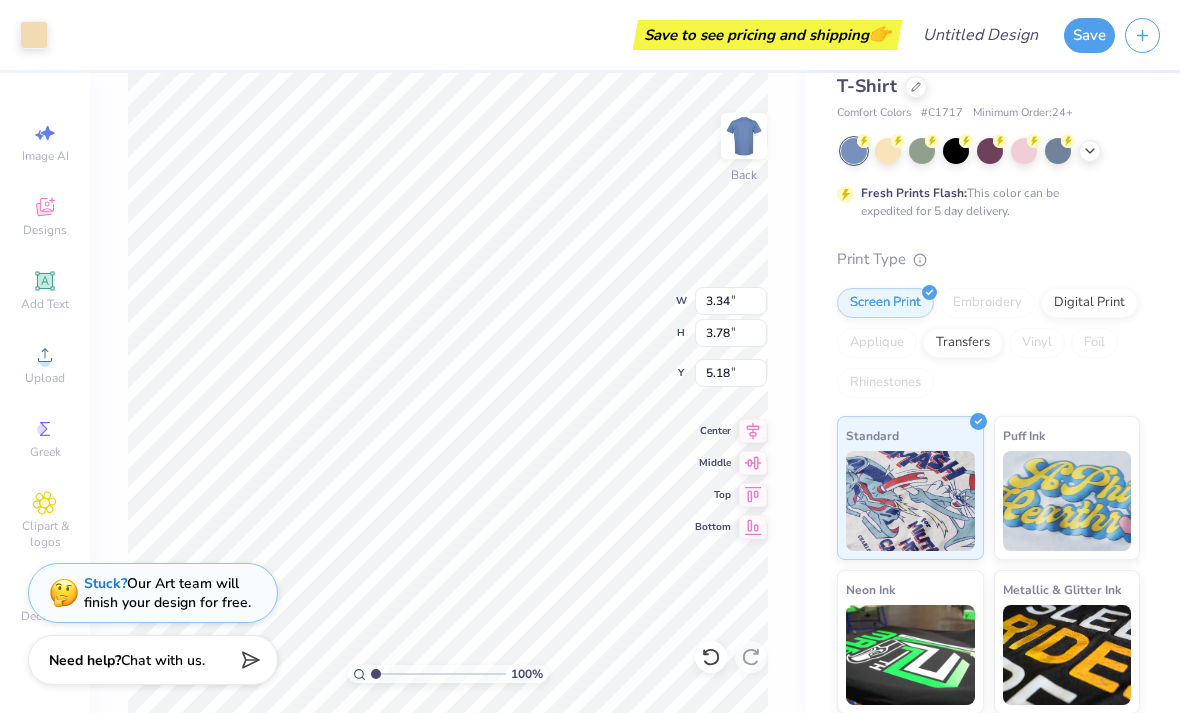 type on "11.39" 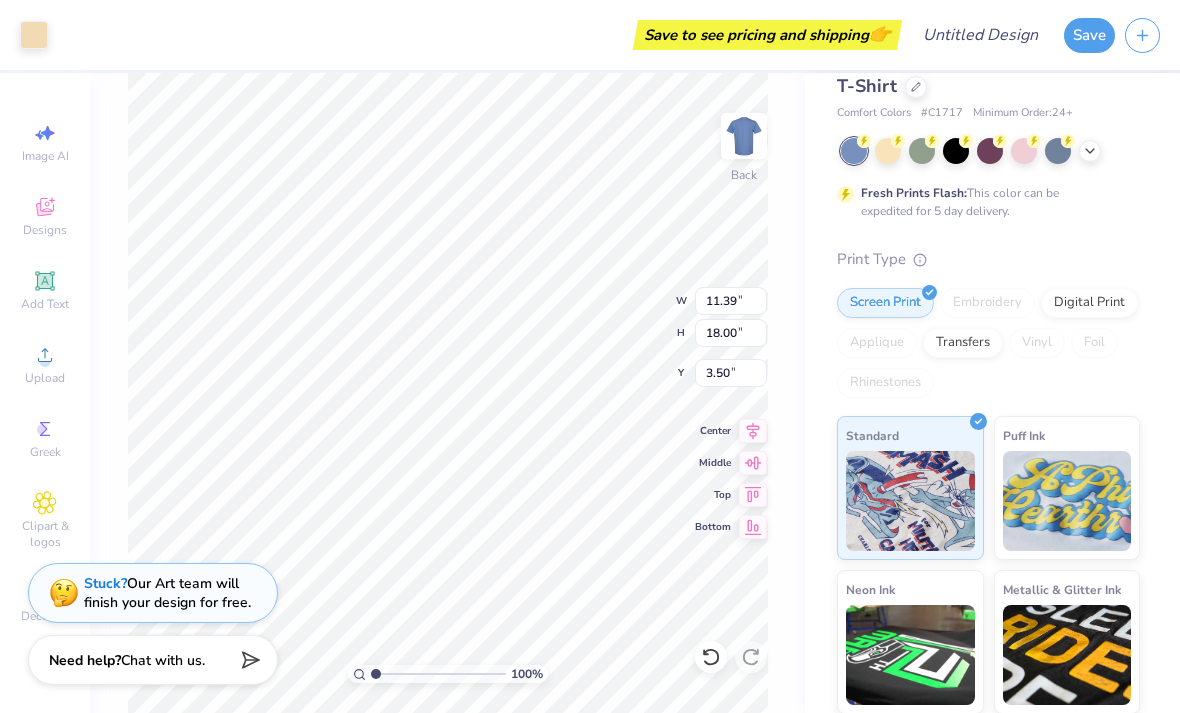 type on "3.73" 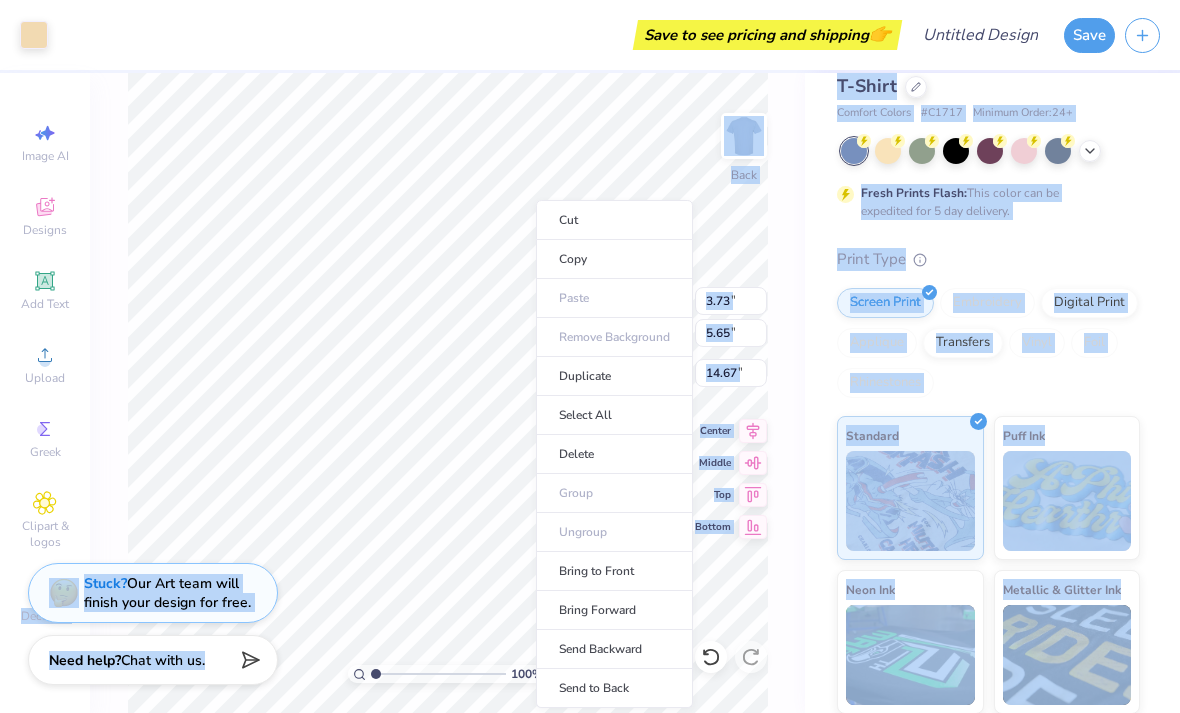 click on "Delete" at bounding box center (614, 454) 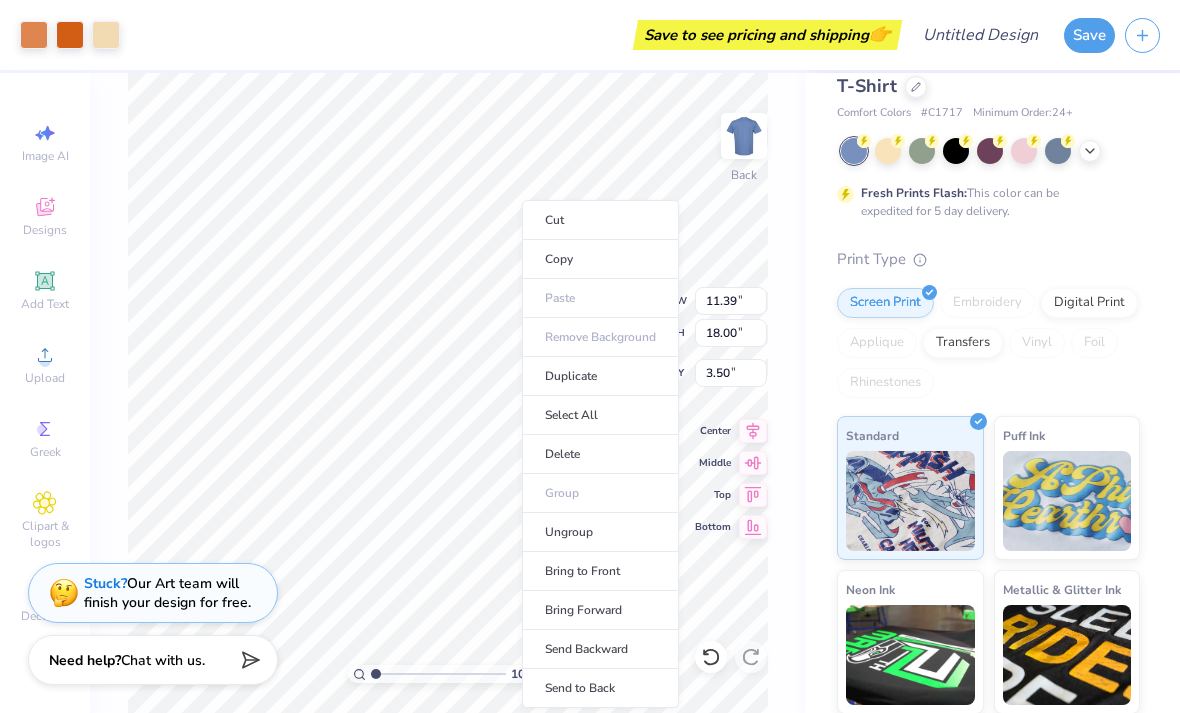 click on "Delete" at bounding box center [600, 454] 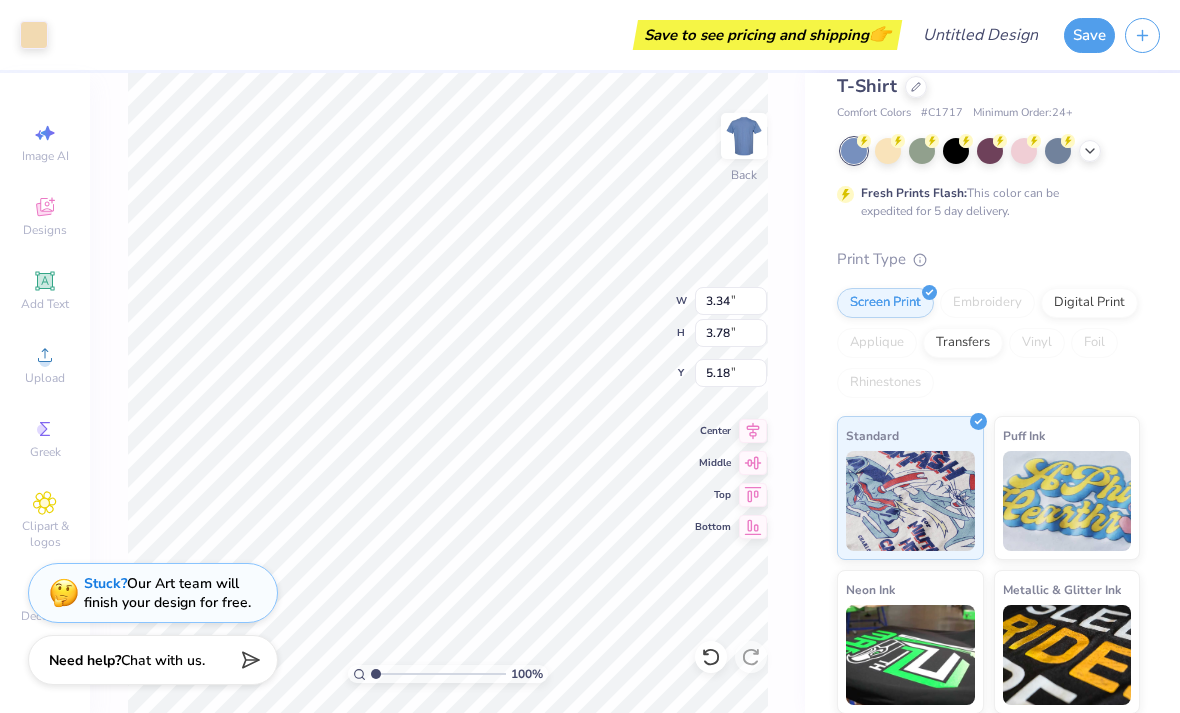 type on "11.39" 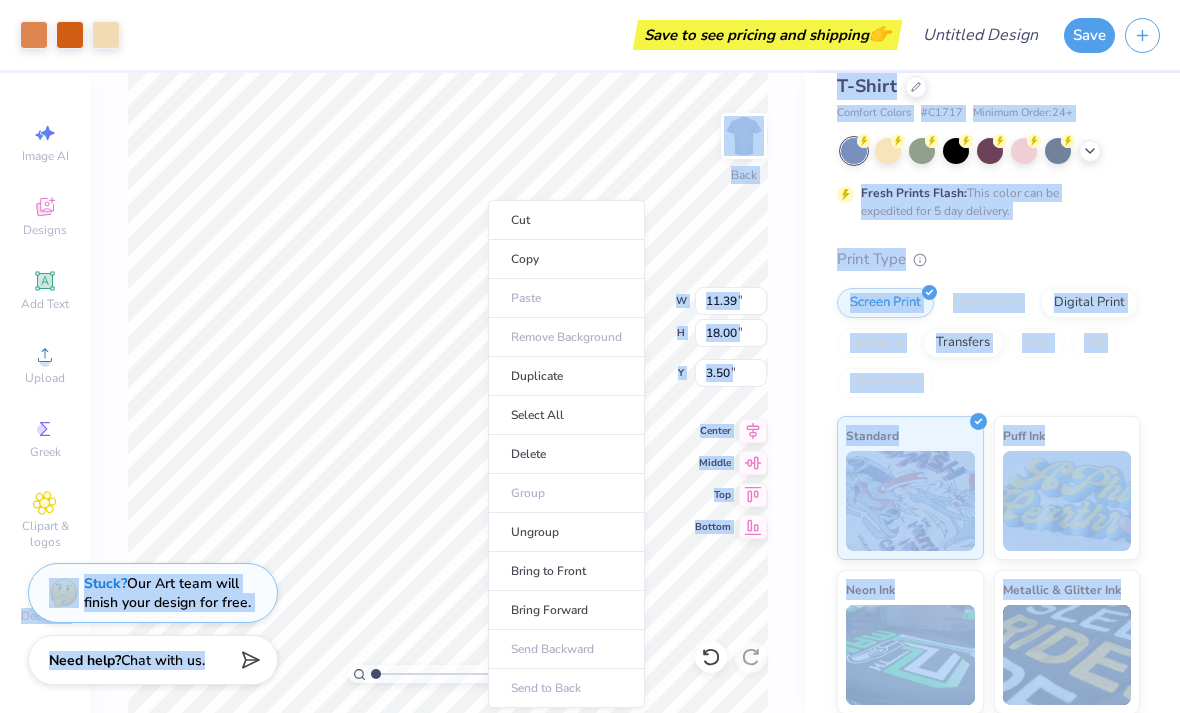 type on "3.99" 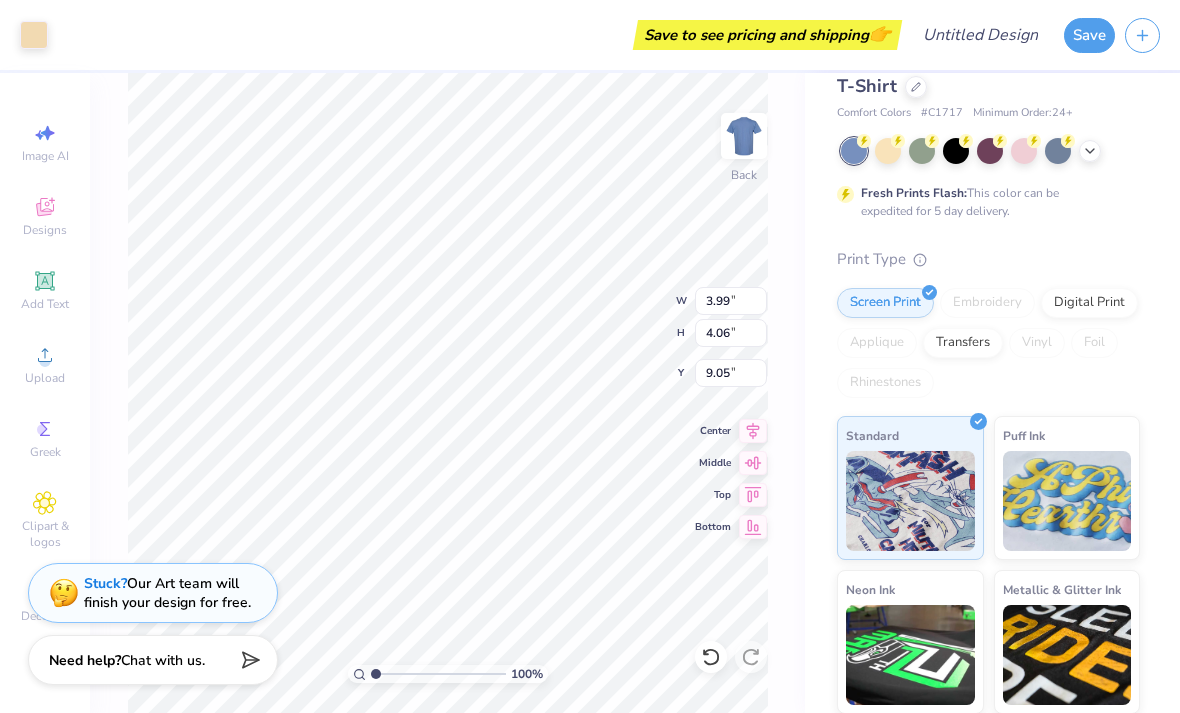 type on "11.39" 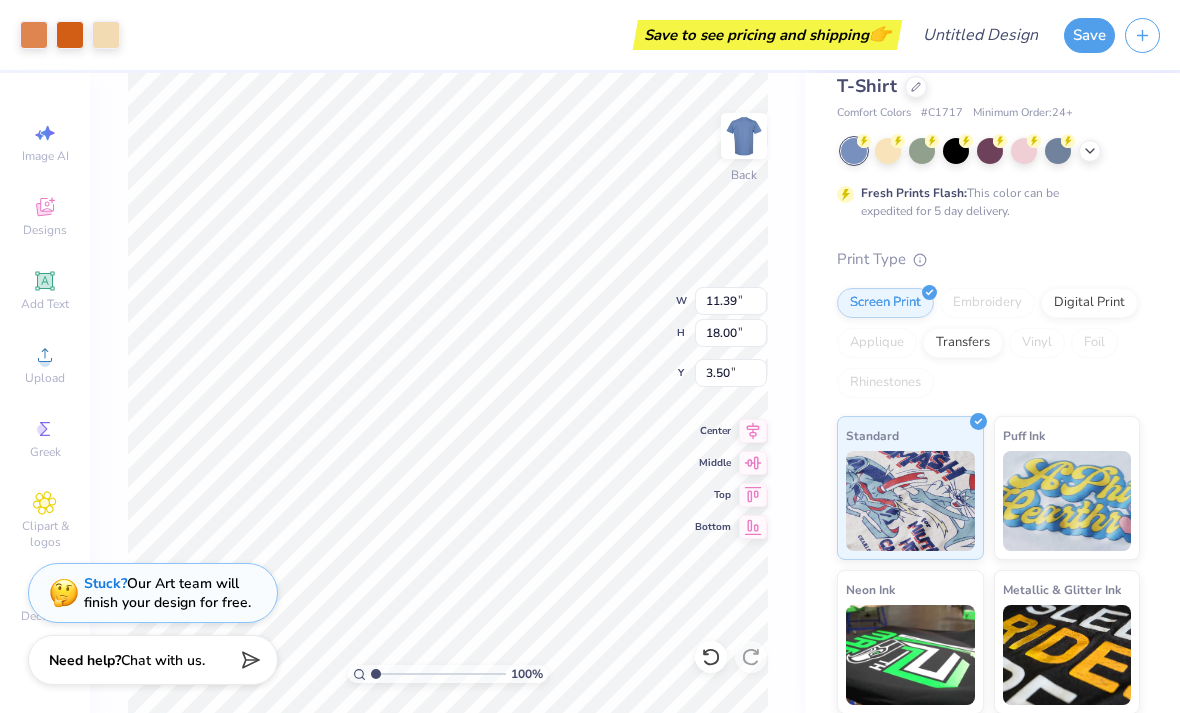 click at bounding box center (744, 136) 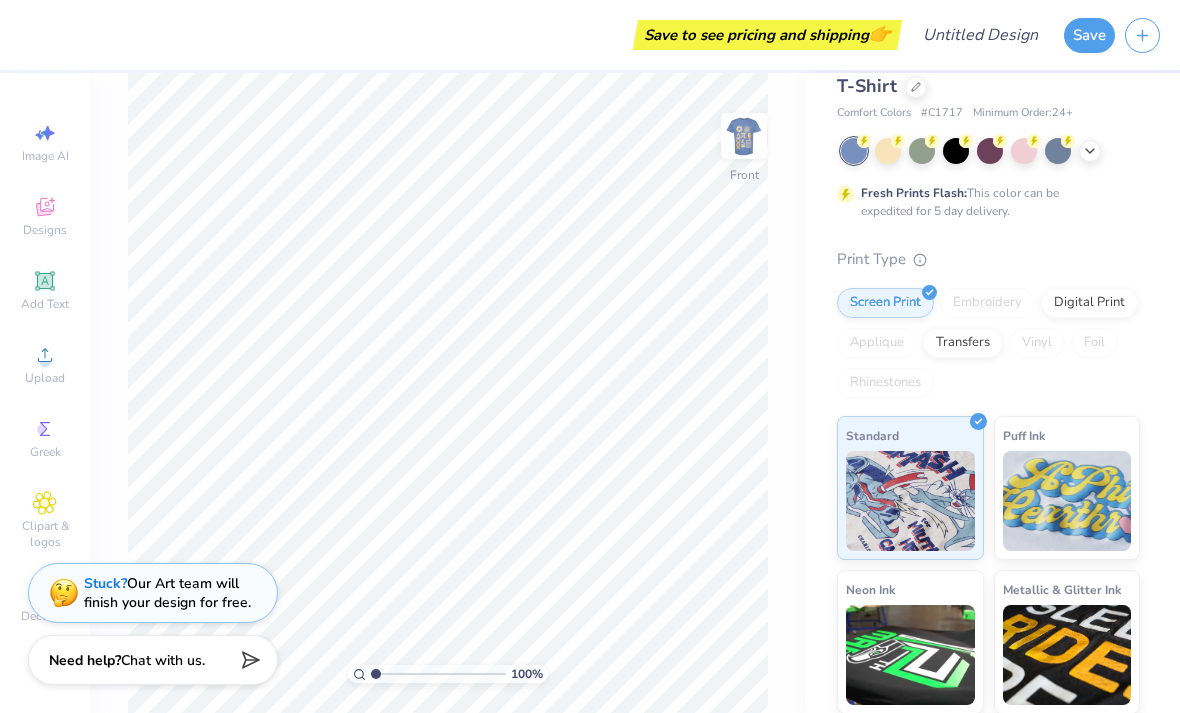 click at bounding box center [744, 136] 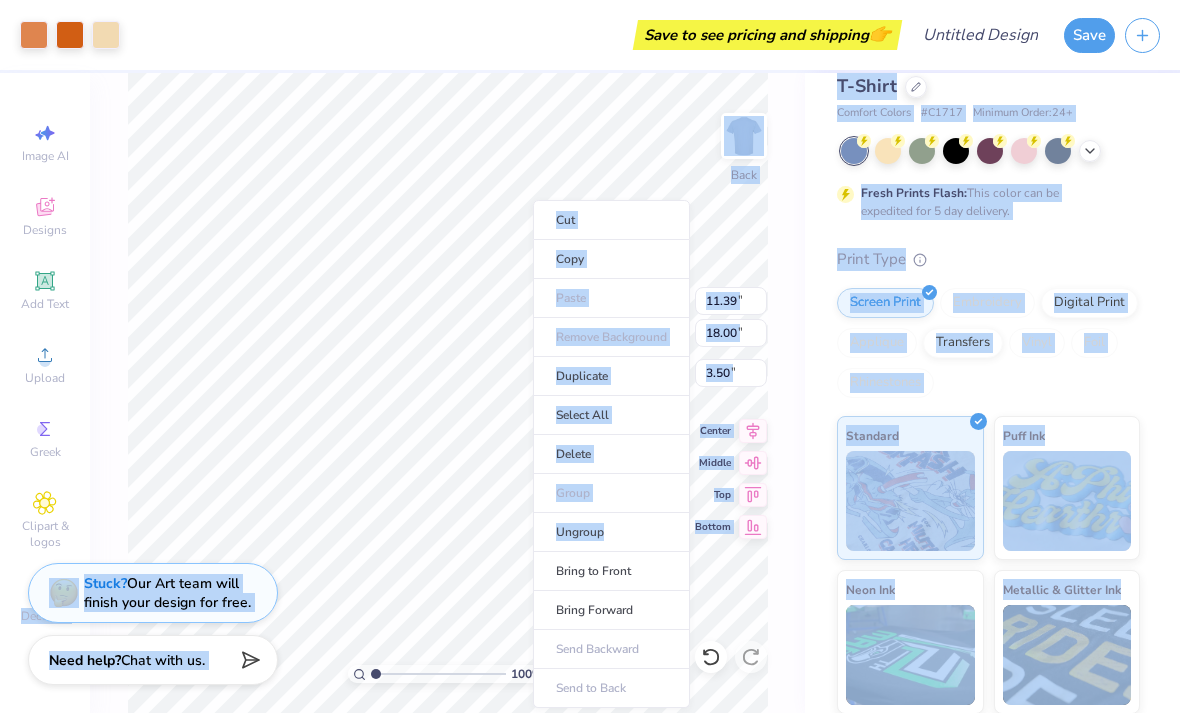 click on "Select All" at bounding box center (611, 415) 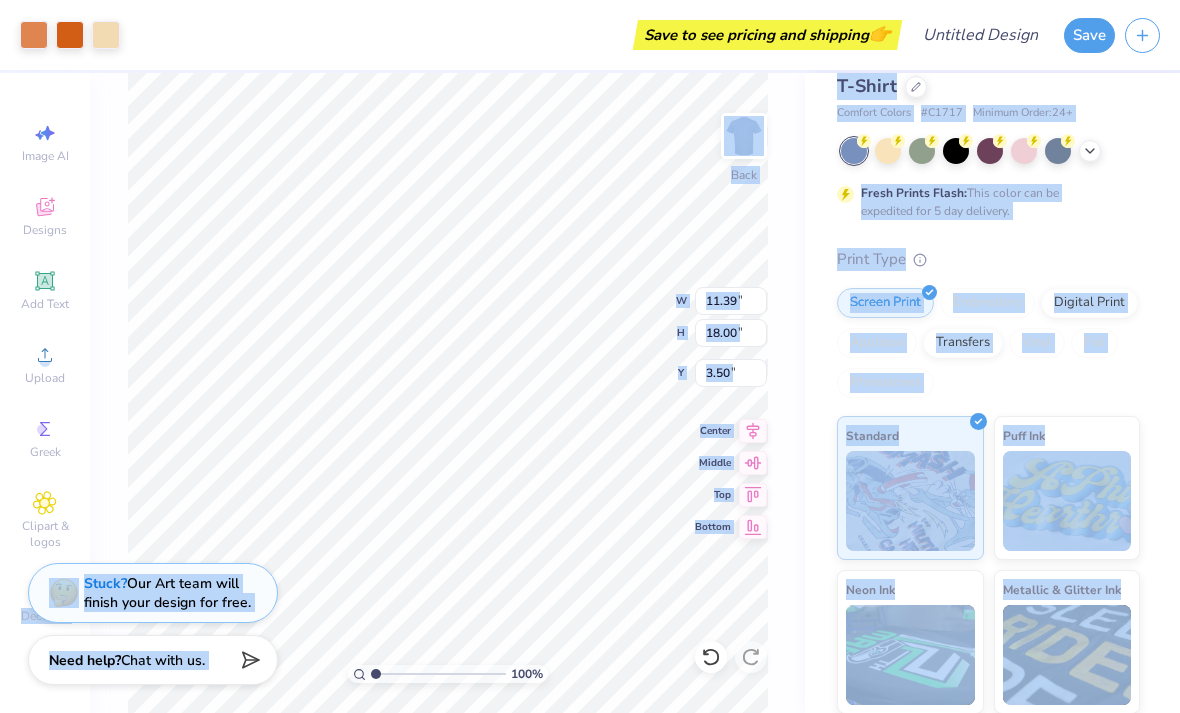type on "11.75" 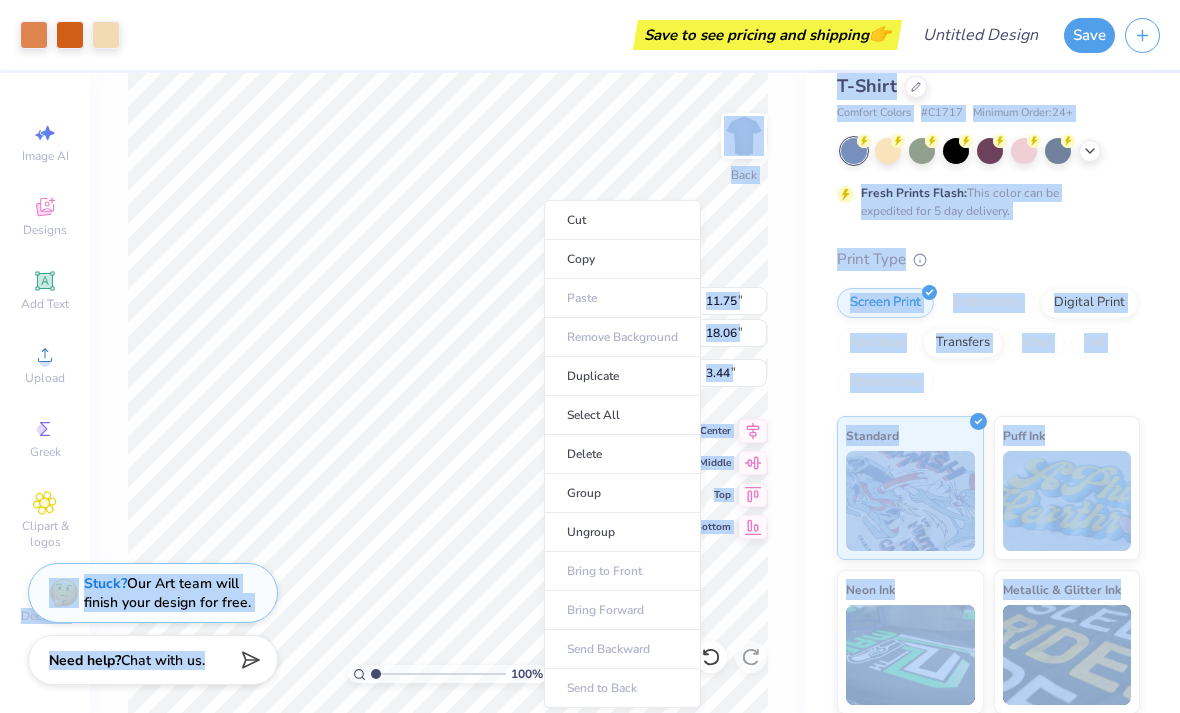 click on "Copy" at bounding box center [622, 259] 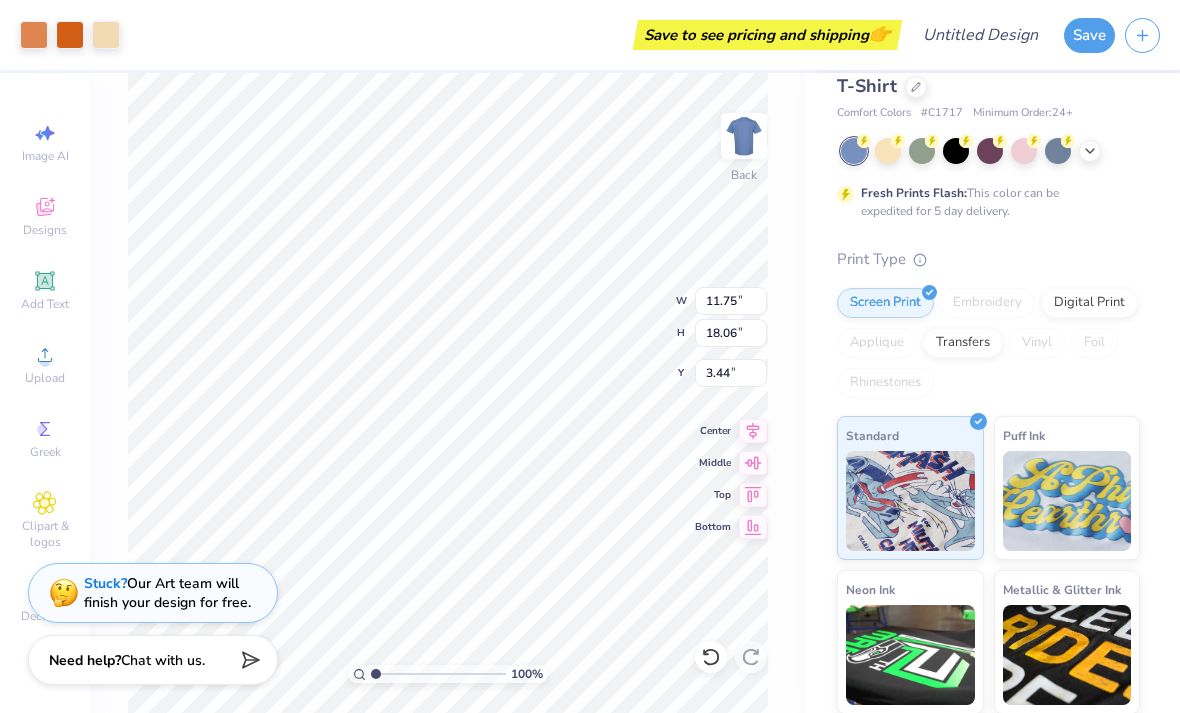 click at bounding box center (744, 136) 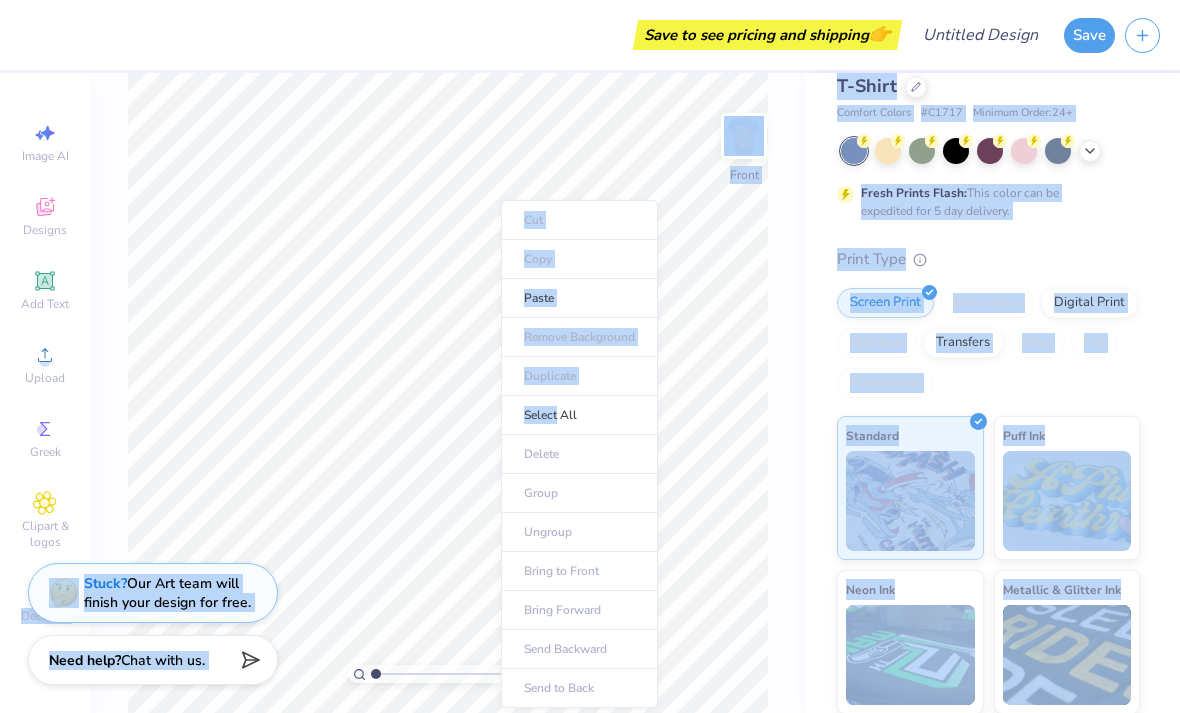 click on "Paste" at bounding box center [579, 298] 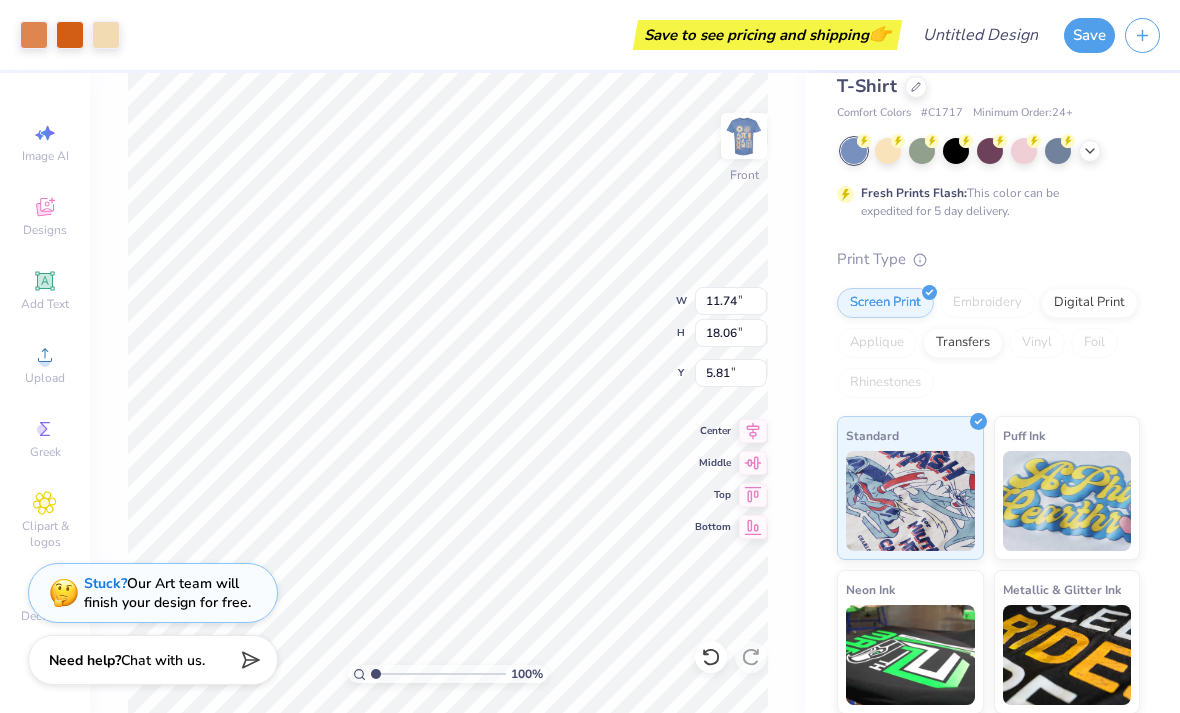 type on "3.30" 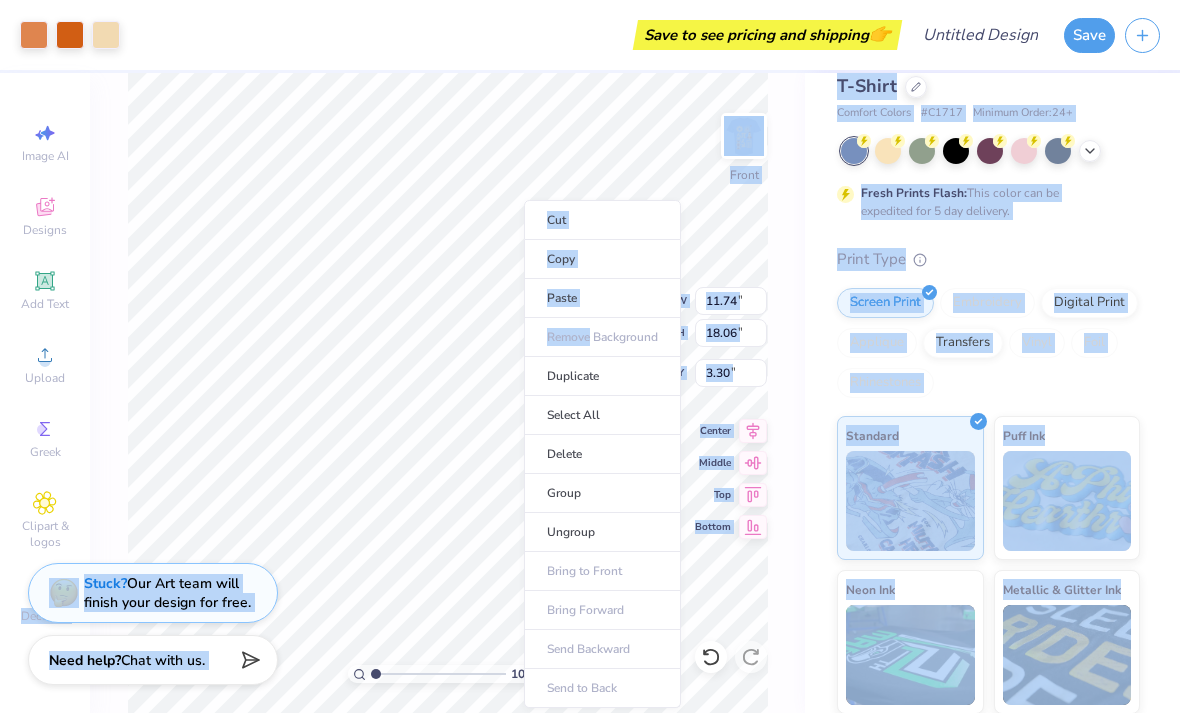 click on "Ungroup" at bounding box center (602, 532) 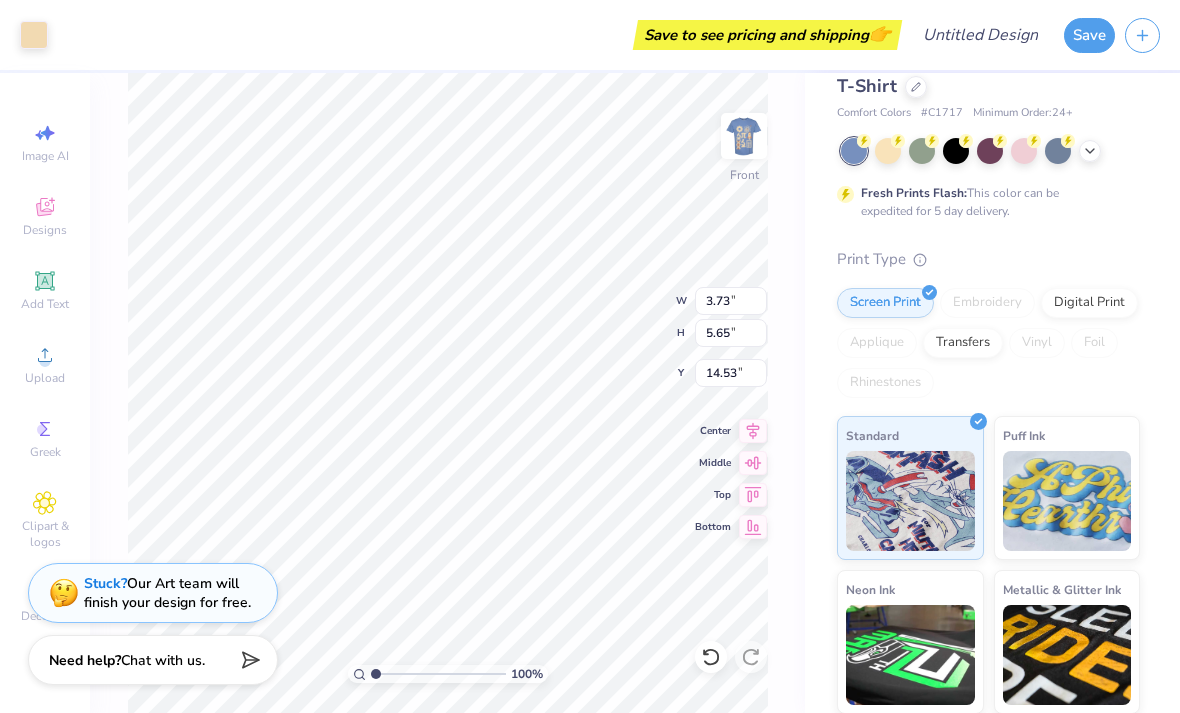 type on "18.05" 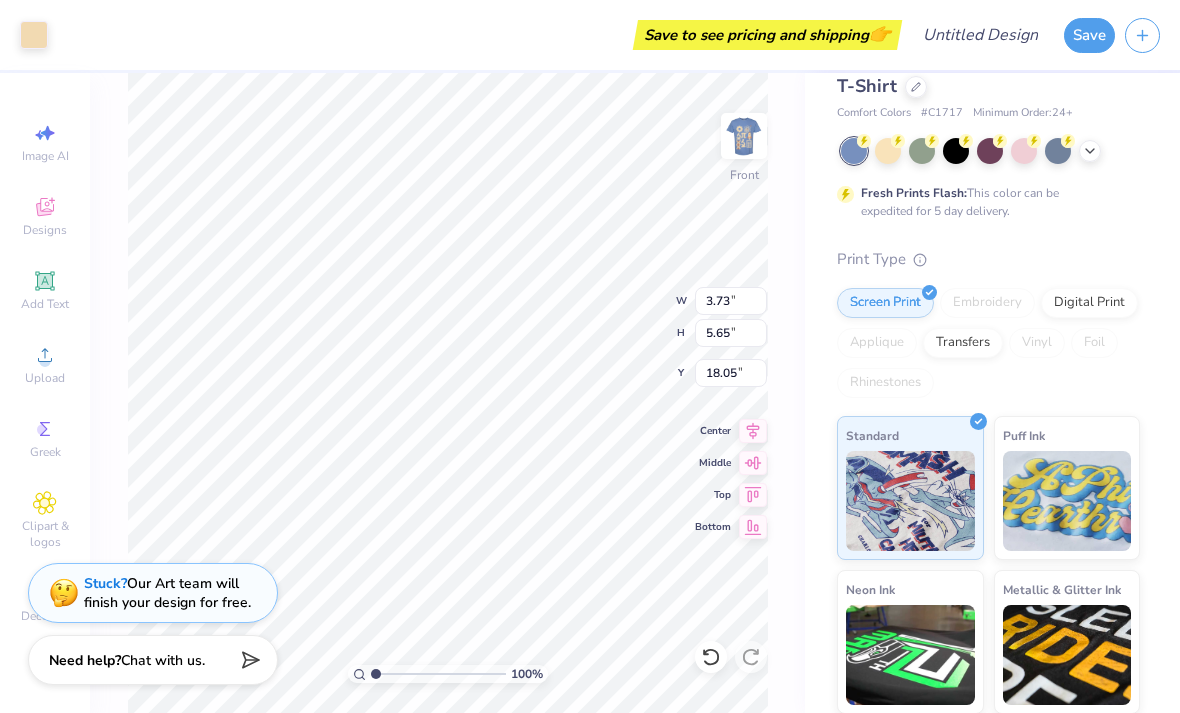 type on "2.16" 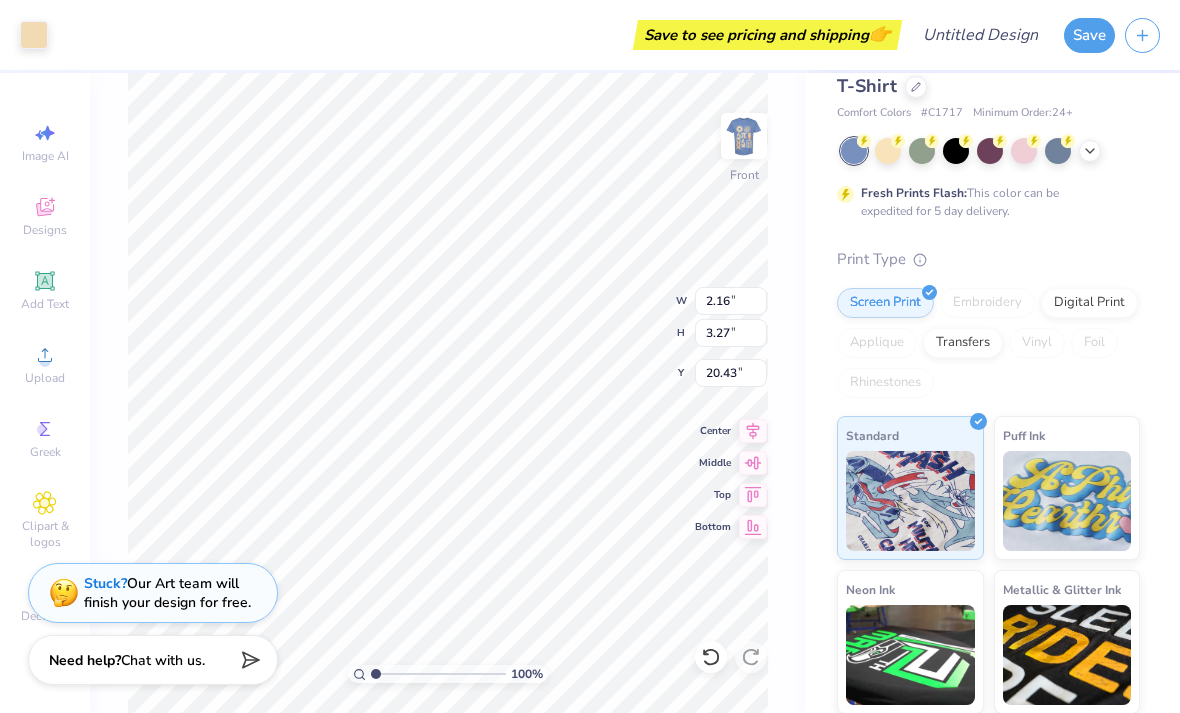 type on "17.14" 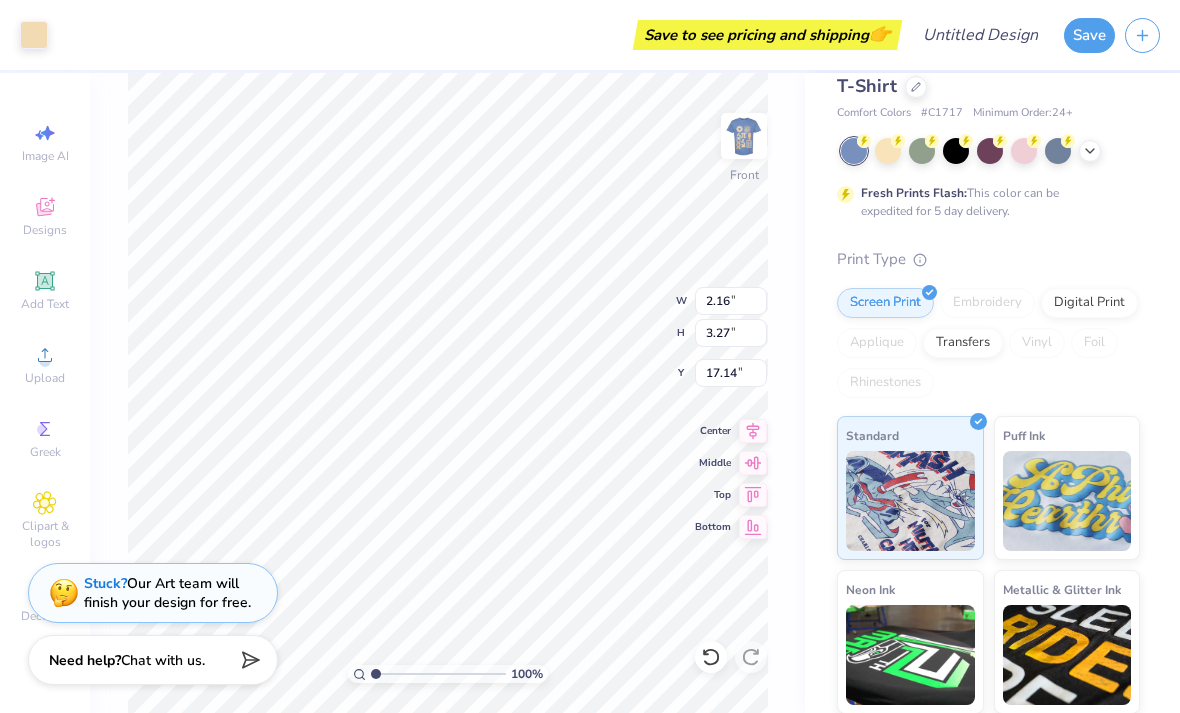 type on "2.84" 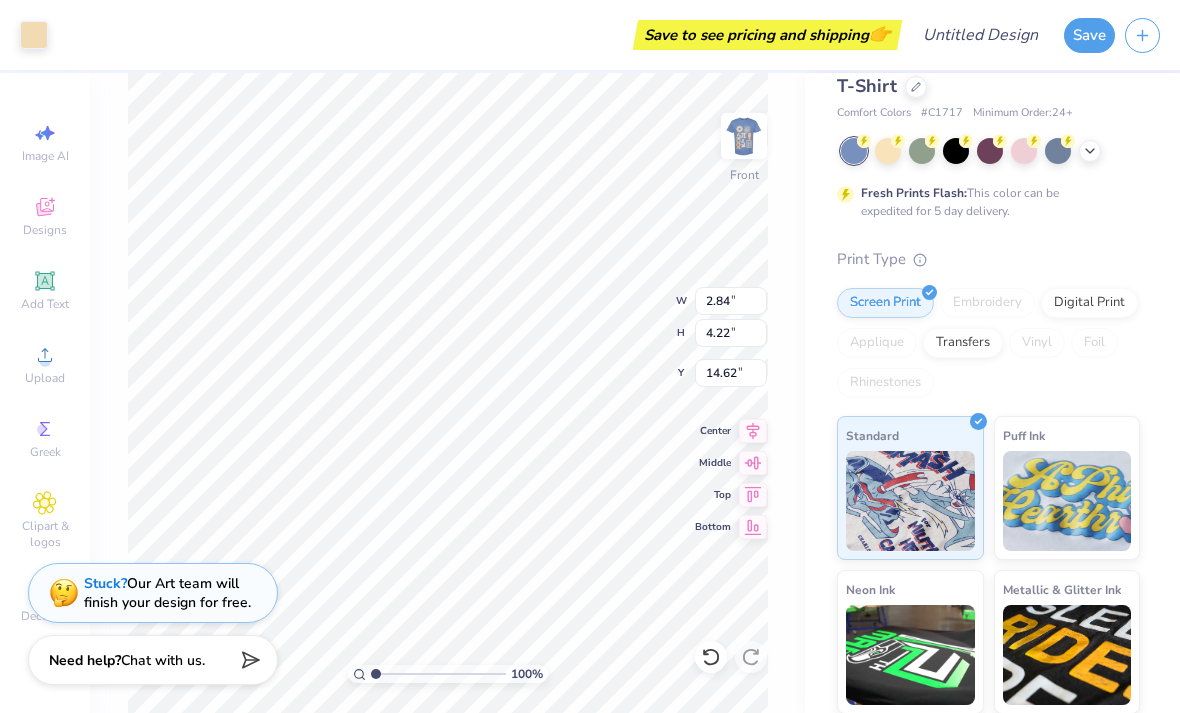type on "12.80" 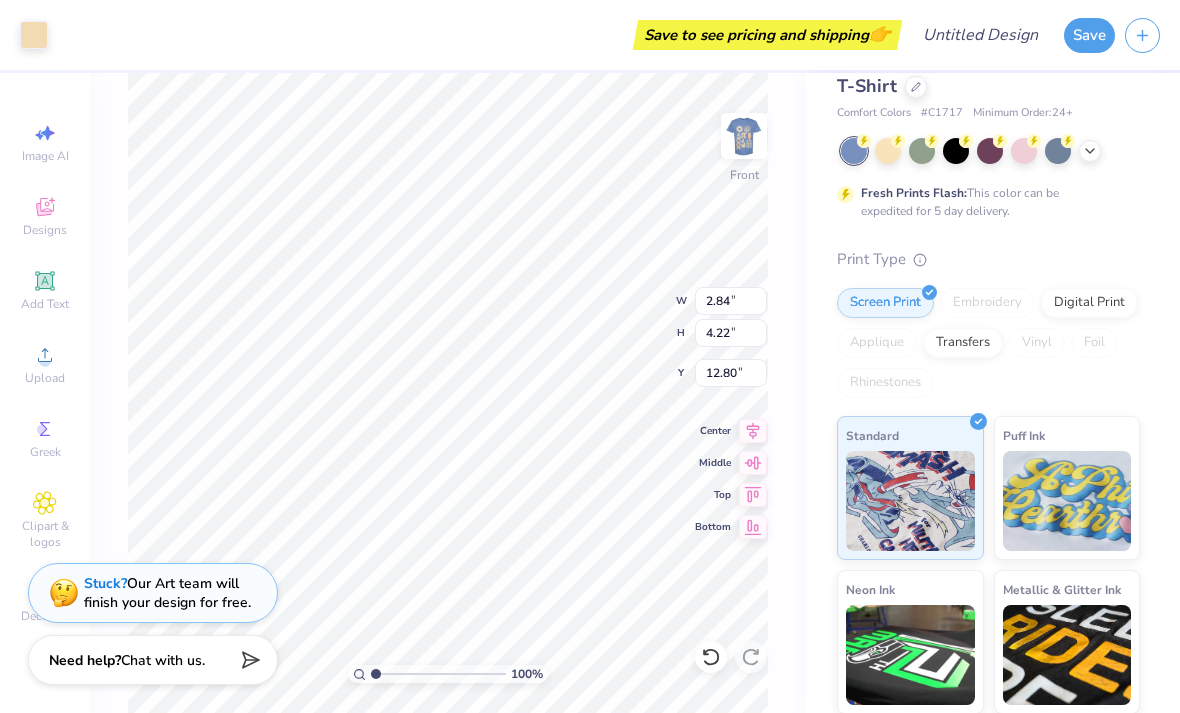 type on "3.28" 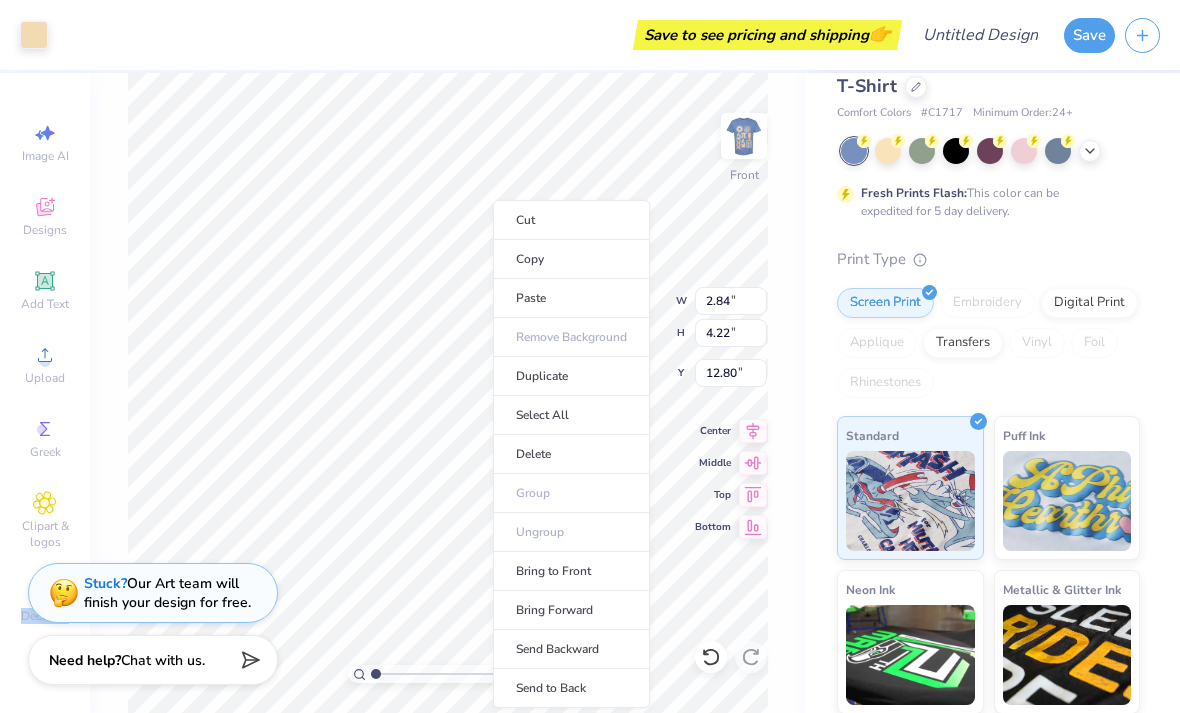 type on "12.93" 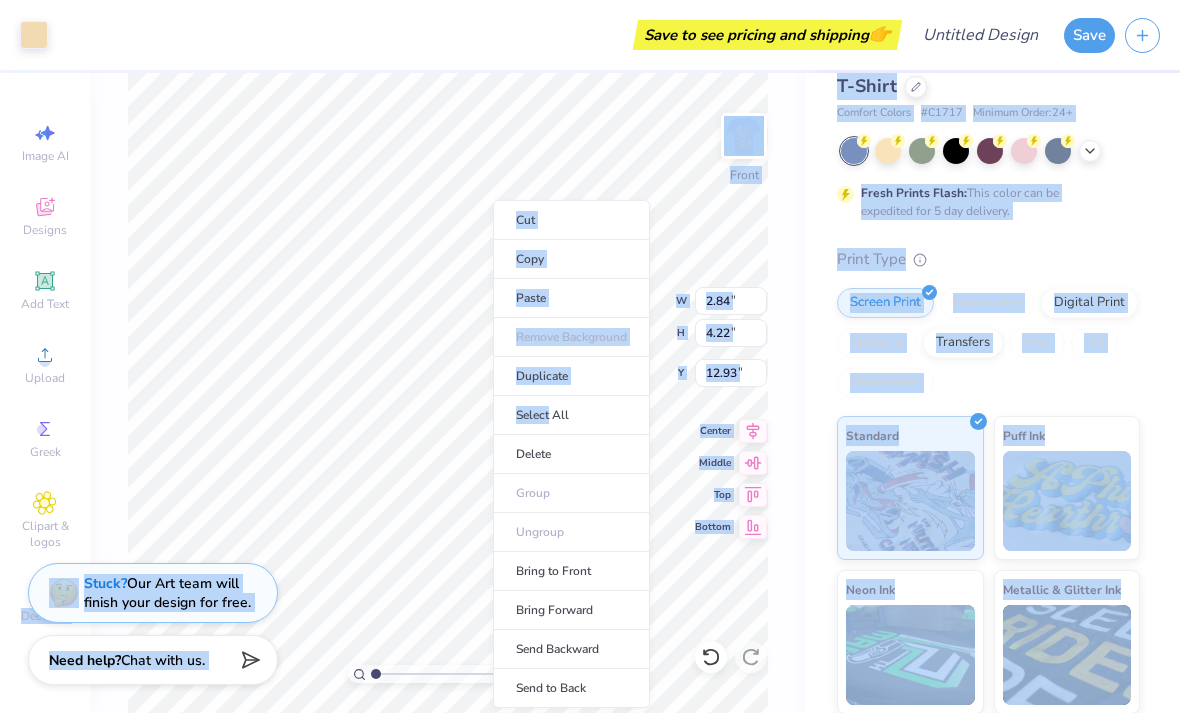 click on "Delete" at bounding box center (571, 454) 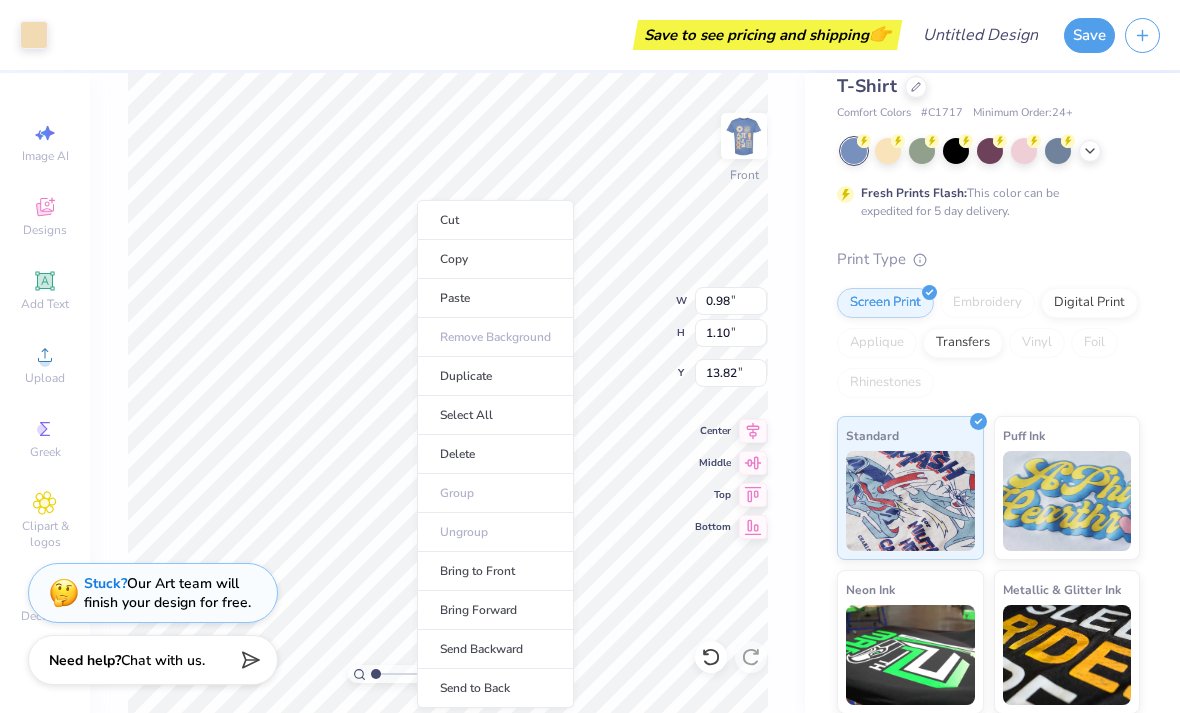 click on "Select All" at bounding box center (495, 415) 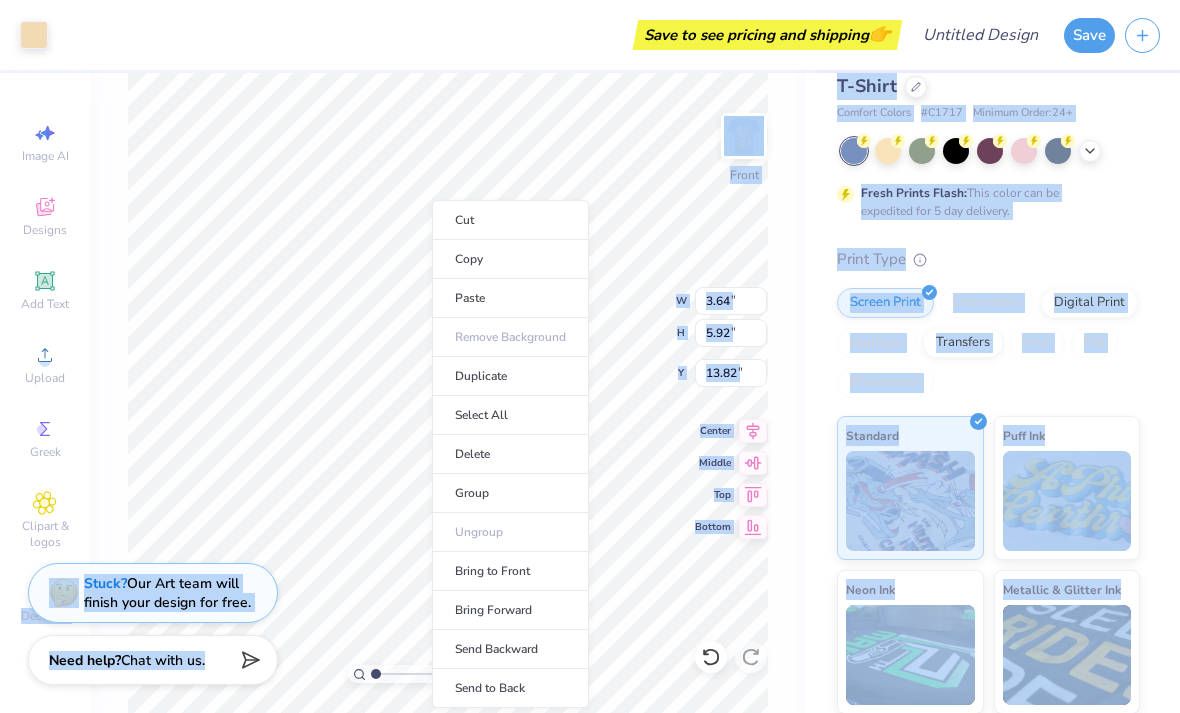 click on "Group" at bounding box center [510, 493] 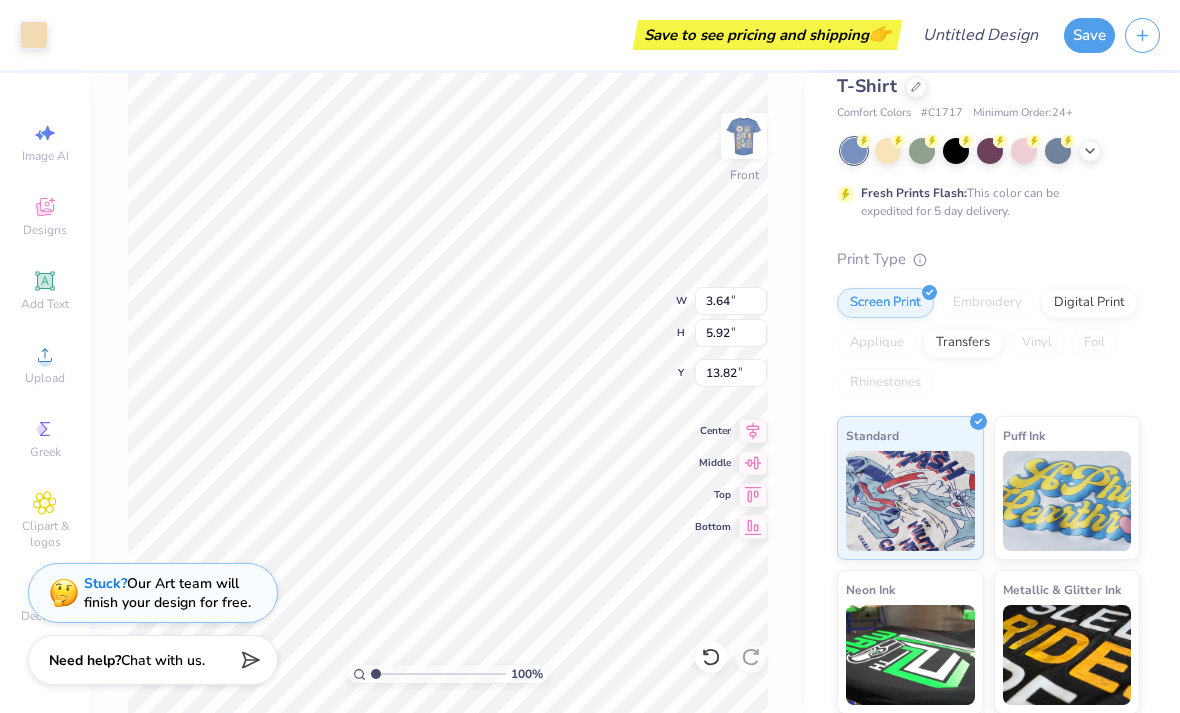 type on "19.03" 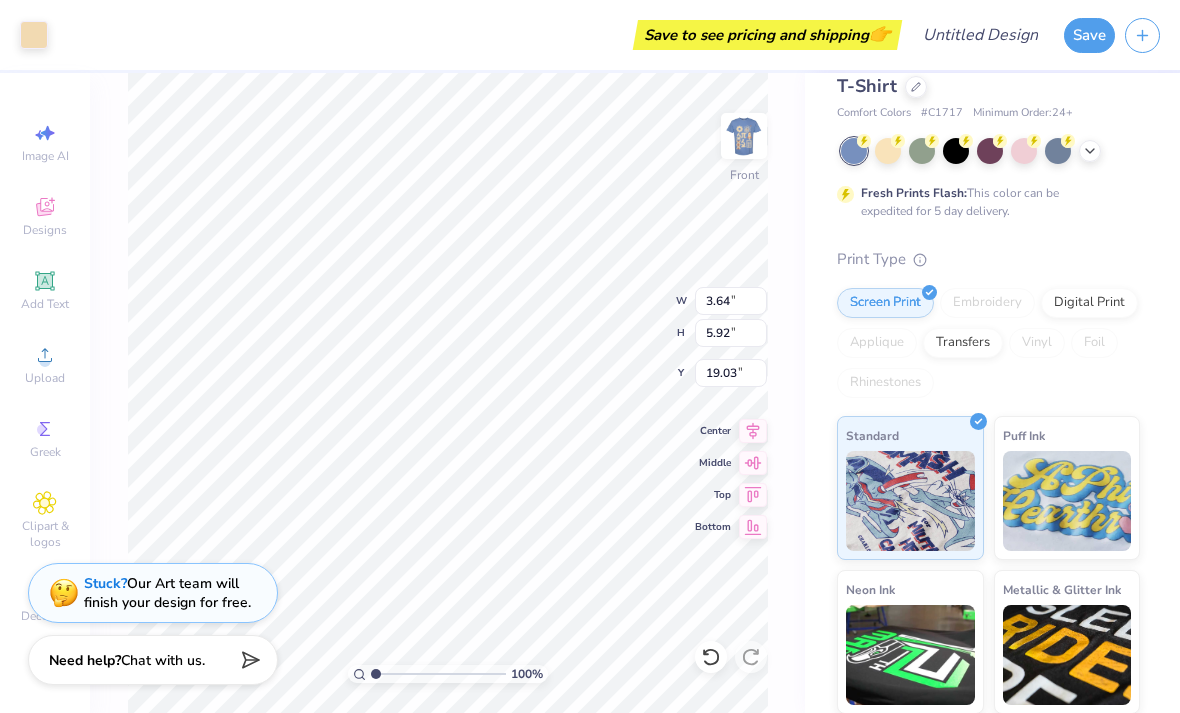 type on "0.72" 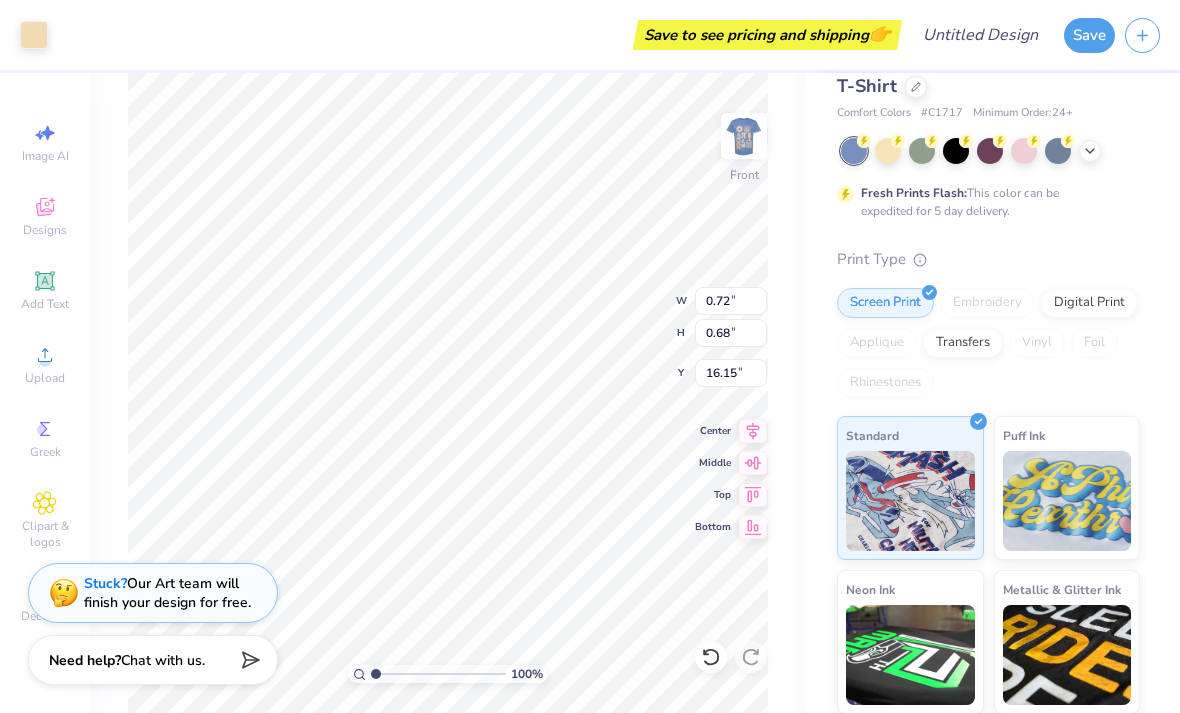 type on "0.76" 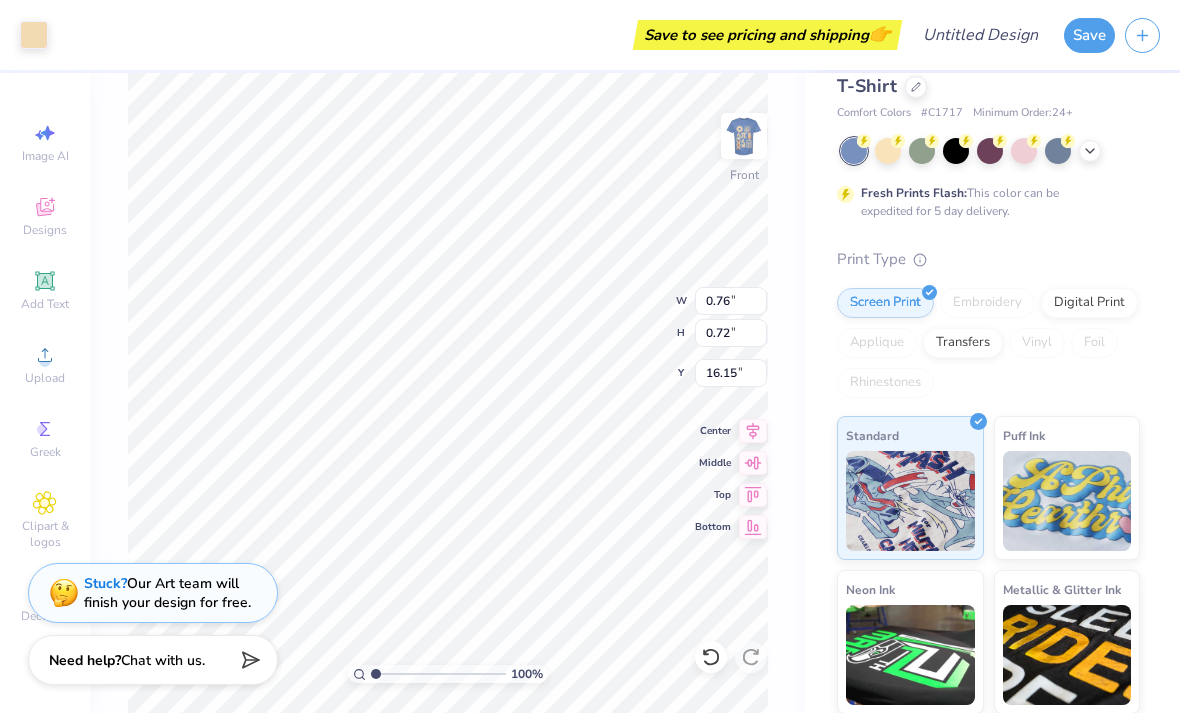 type on "15.35" 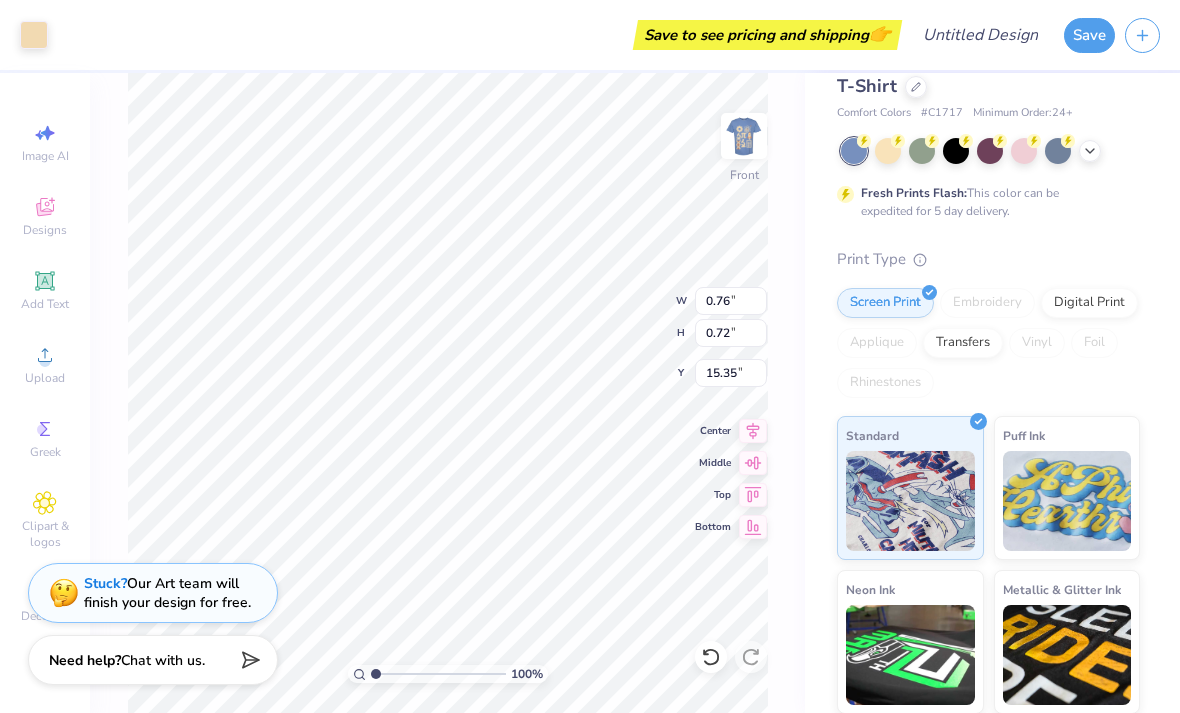 type on "3.64" 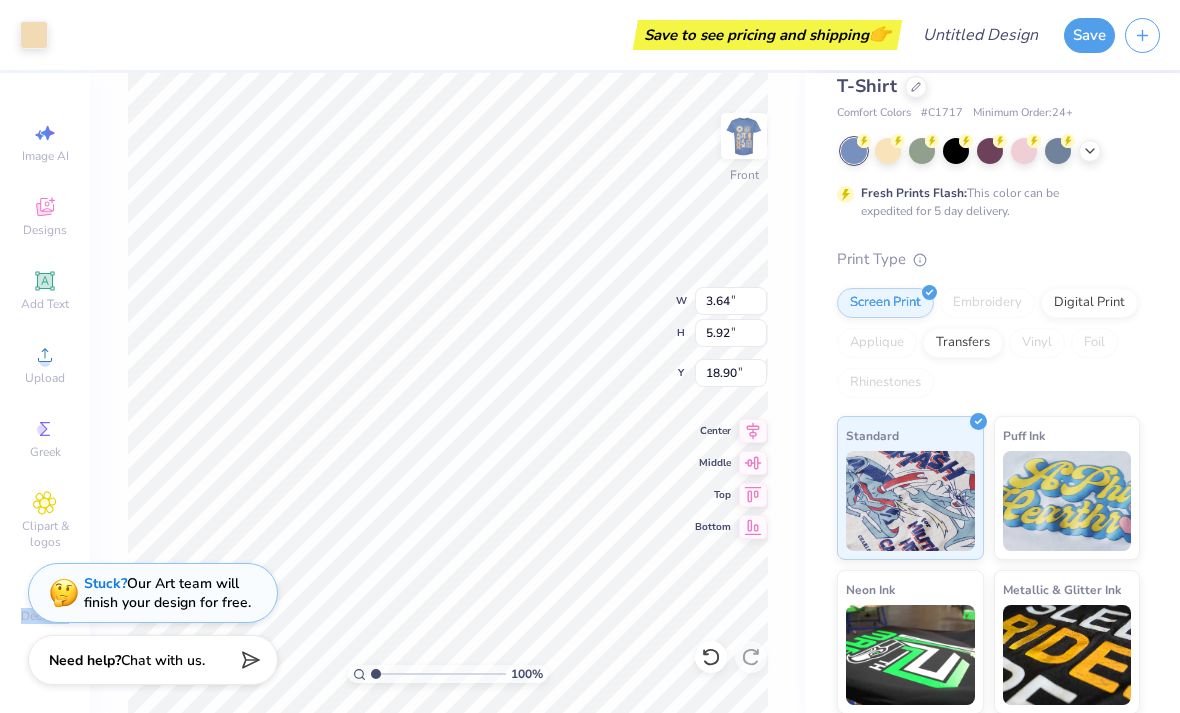 type on "19.03" 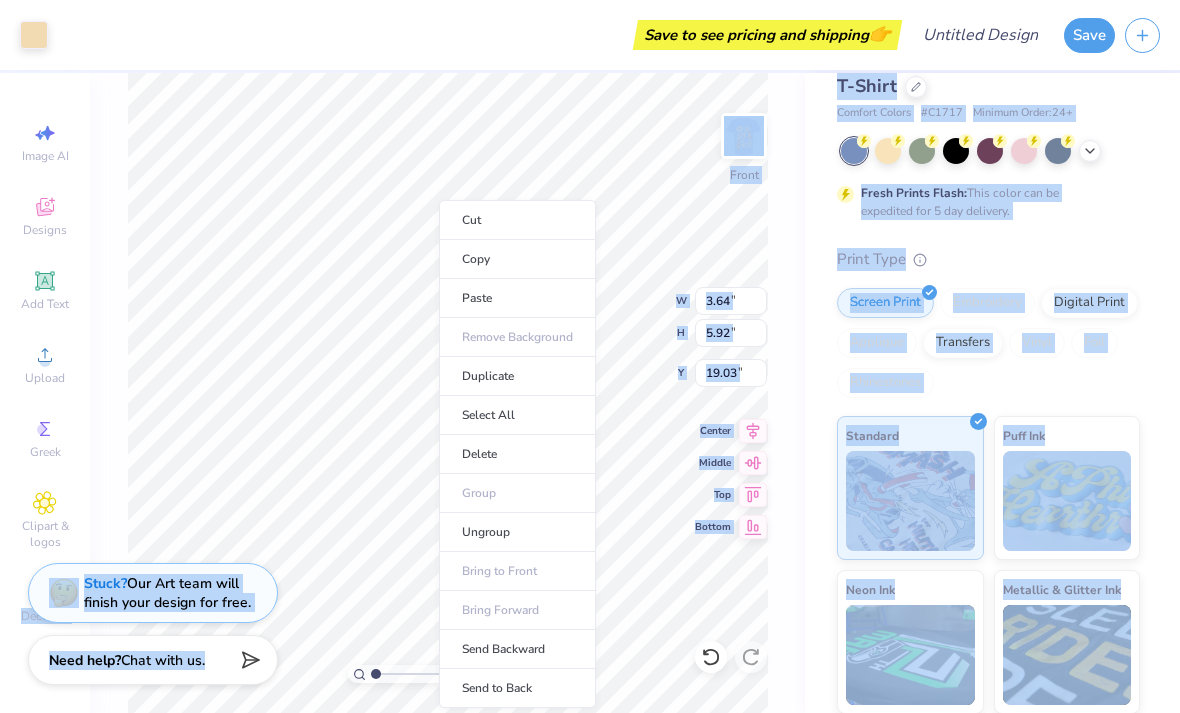 click on "Ungroup" at bounding box center (517, 532) 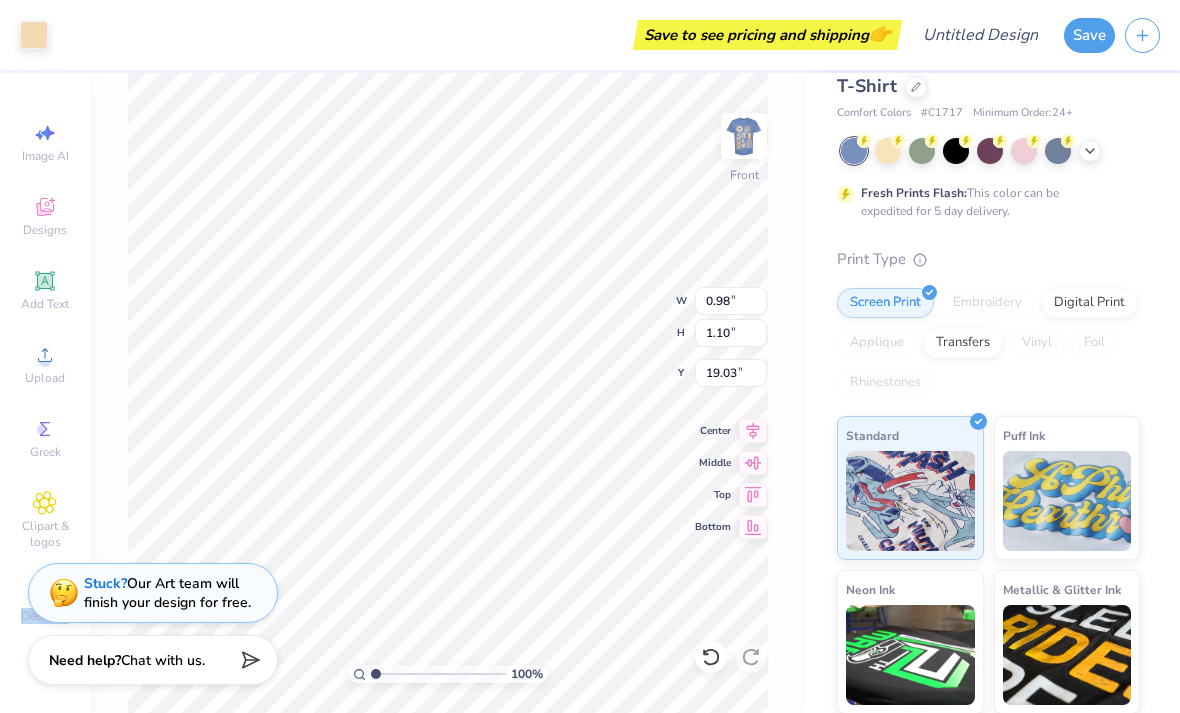 type on "17.03" 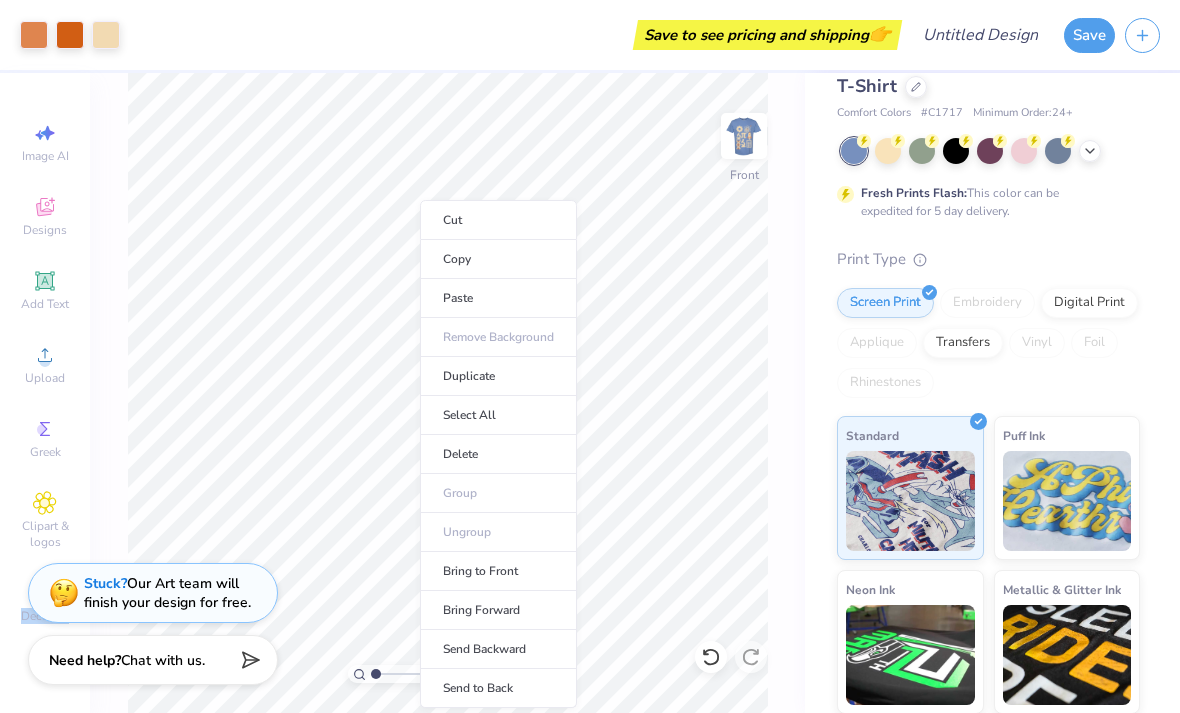 click on "Comfort Colors Adult Heavyweight T-Shirt Comfort Colors # C1717 Minimum Order:  24 +   Fresh Prints Flash:  This color can be expedited for 5 day delivery. Print Type Screen Print Embroidery Digital Print Applique Transfers Vinyl Foil Rhinestones Standard Puff Ink Neon Ink Metallic & Glitter Ink Glow in the Dark Ink Water based Ink" at bounding box center (992, 445) 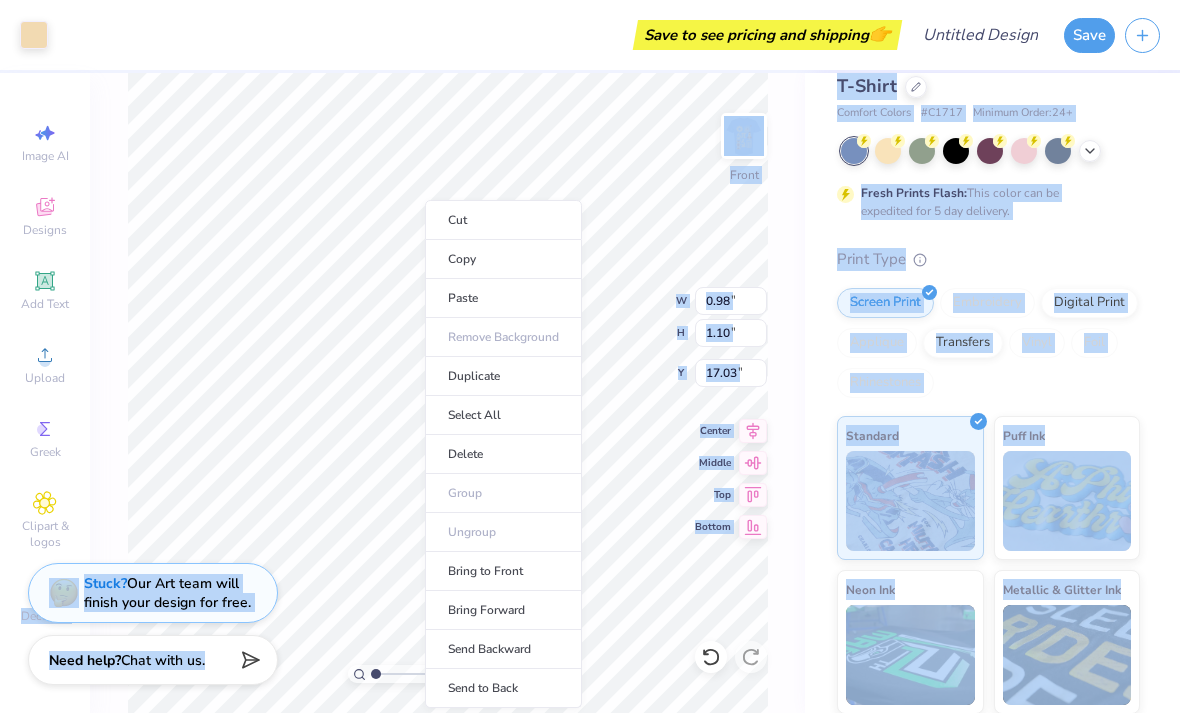 click on "Delete" at bounding box center [503, 454] 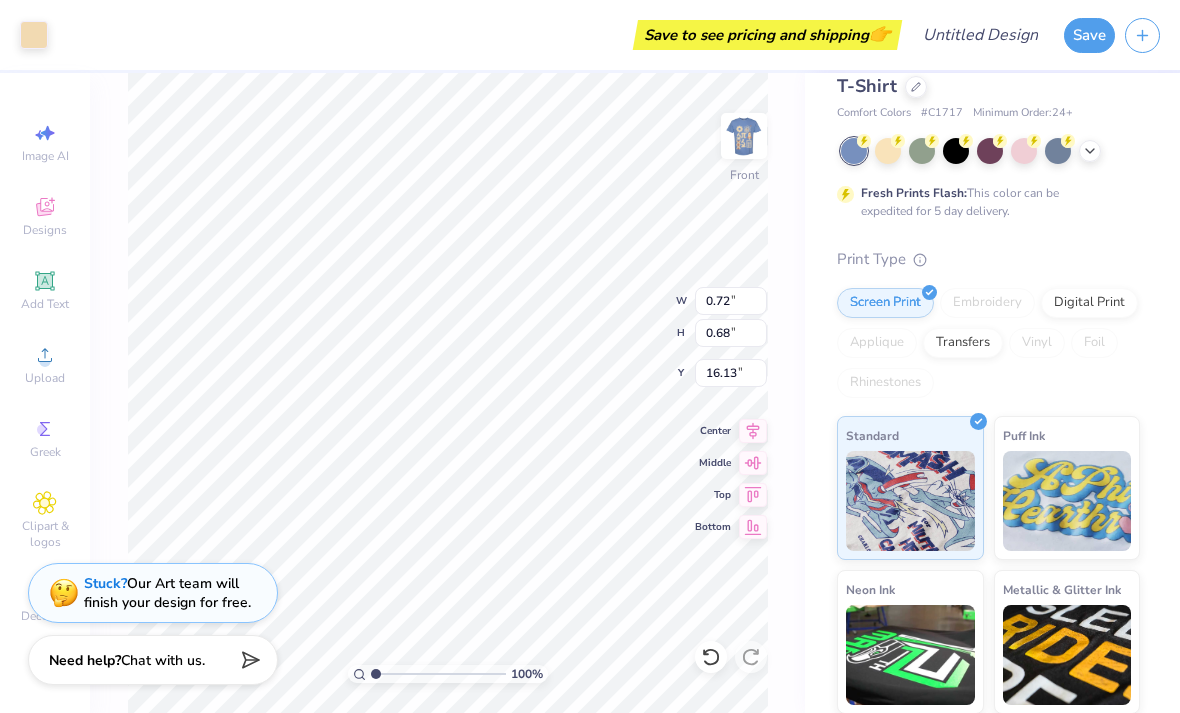 type on "21.60" 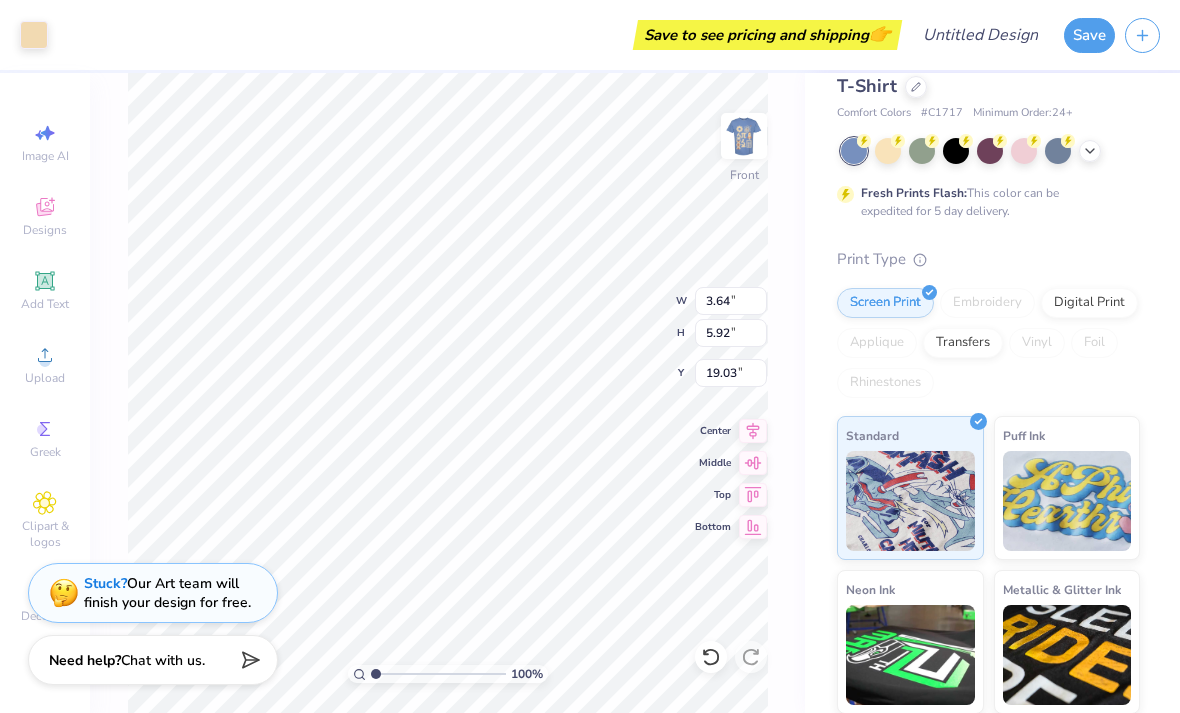 click at bounding box center (744, 136) 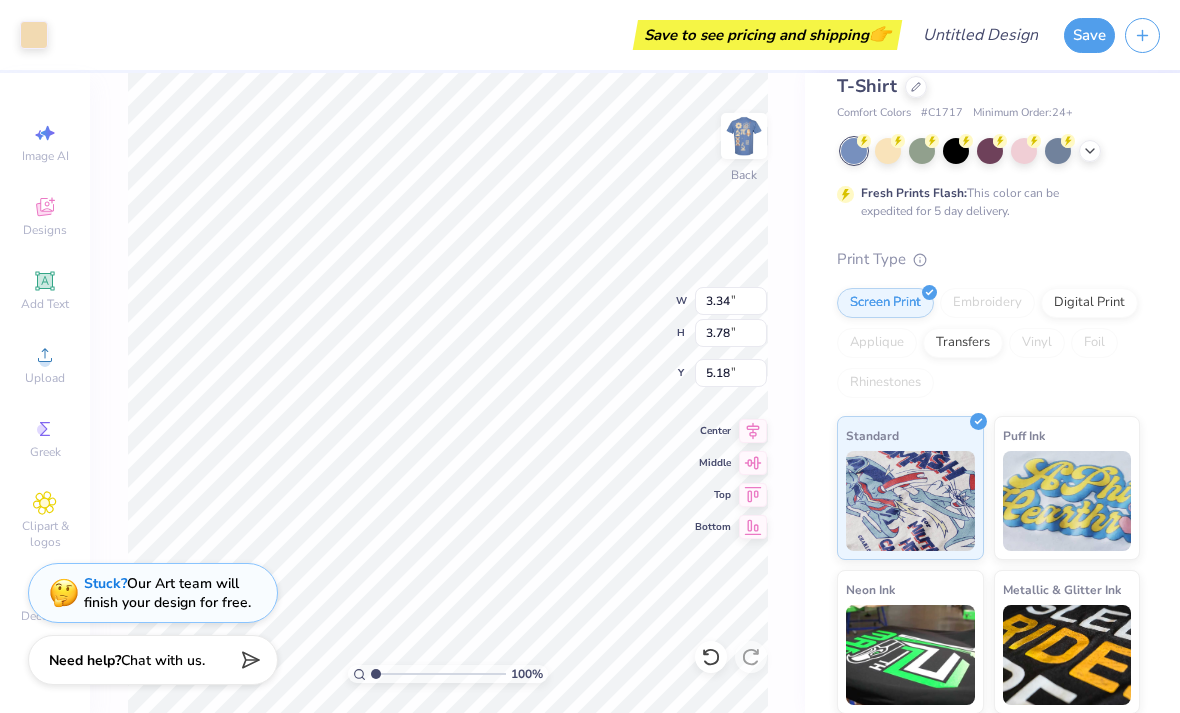 type on "5.37" 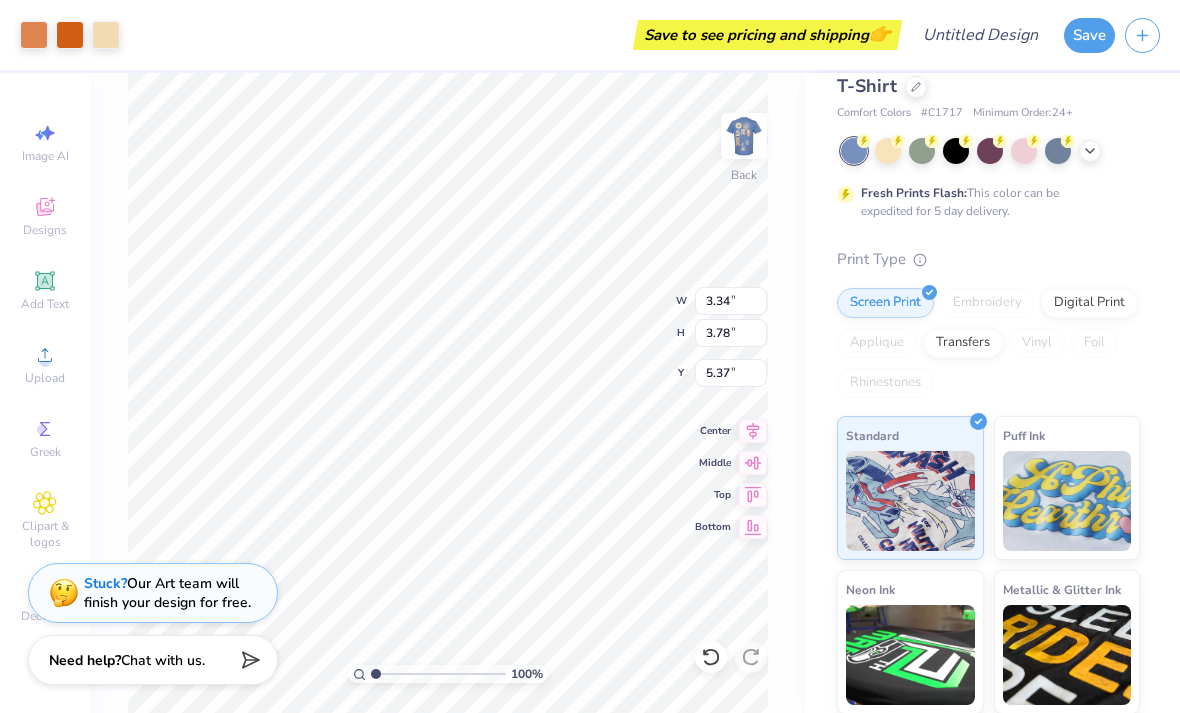 type on "11.39" 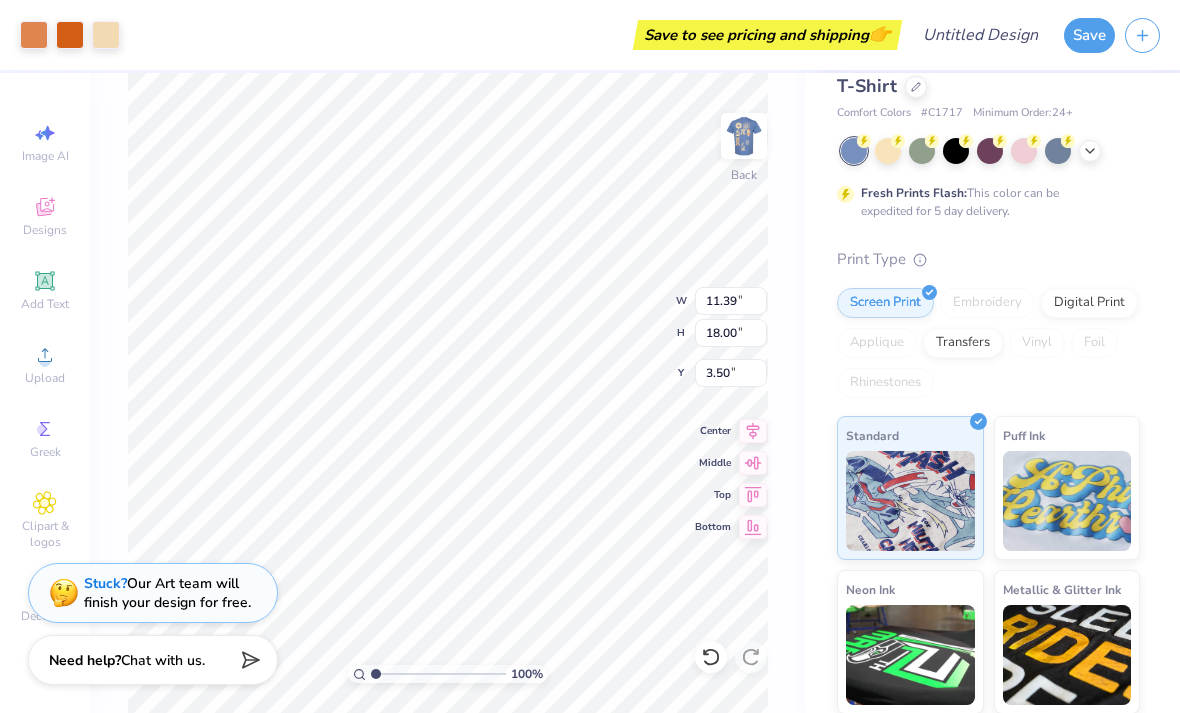 type on "3.34" 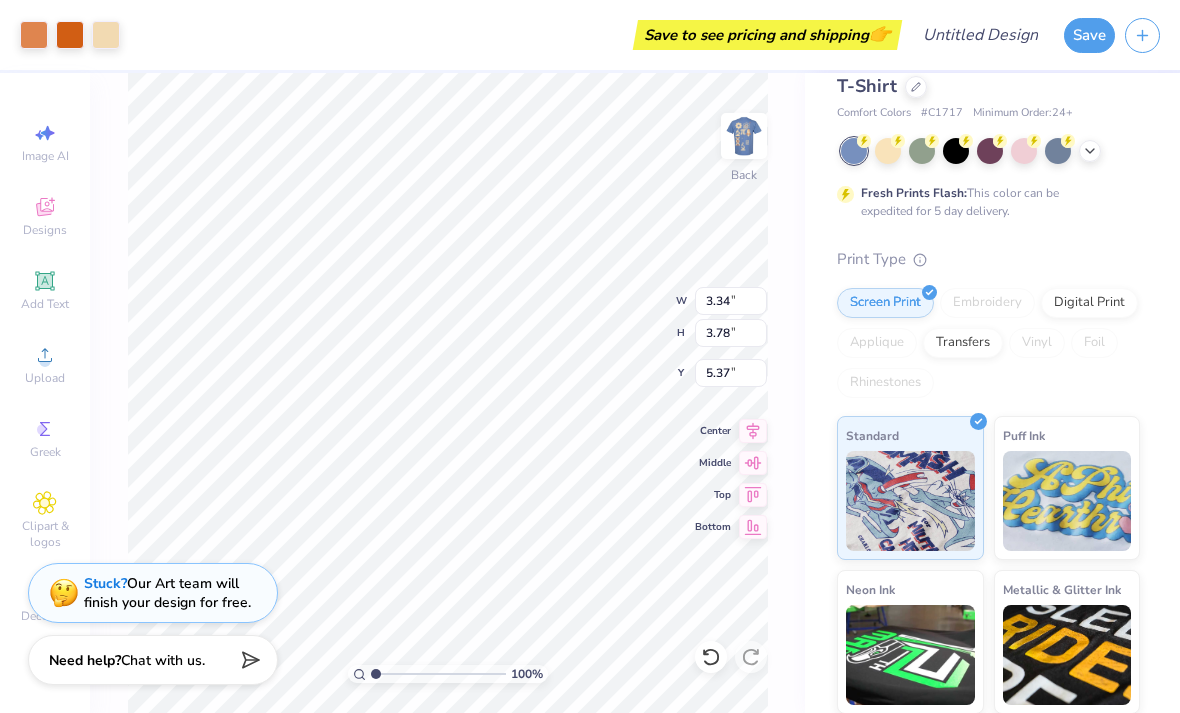 type on "11.39" 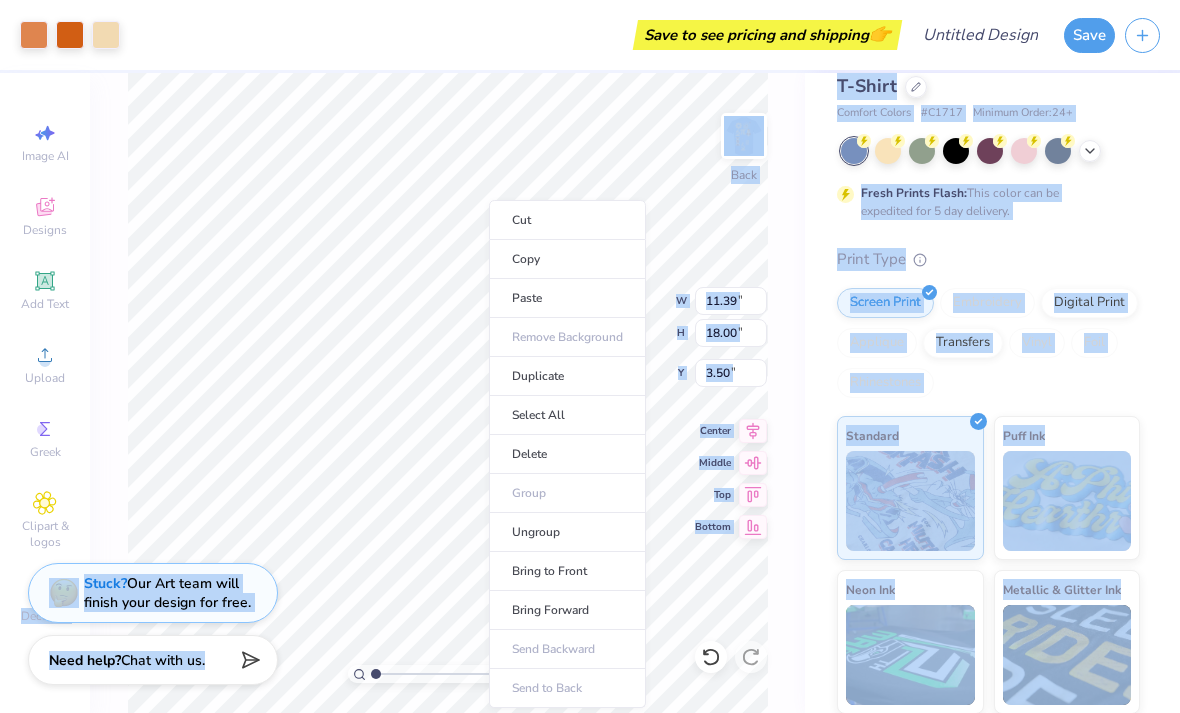 click on "Delete" at bounding box center [567, 454] 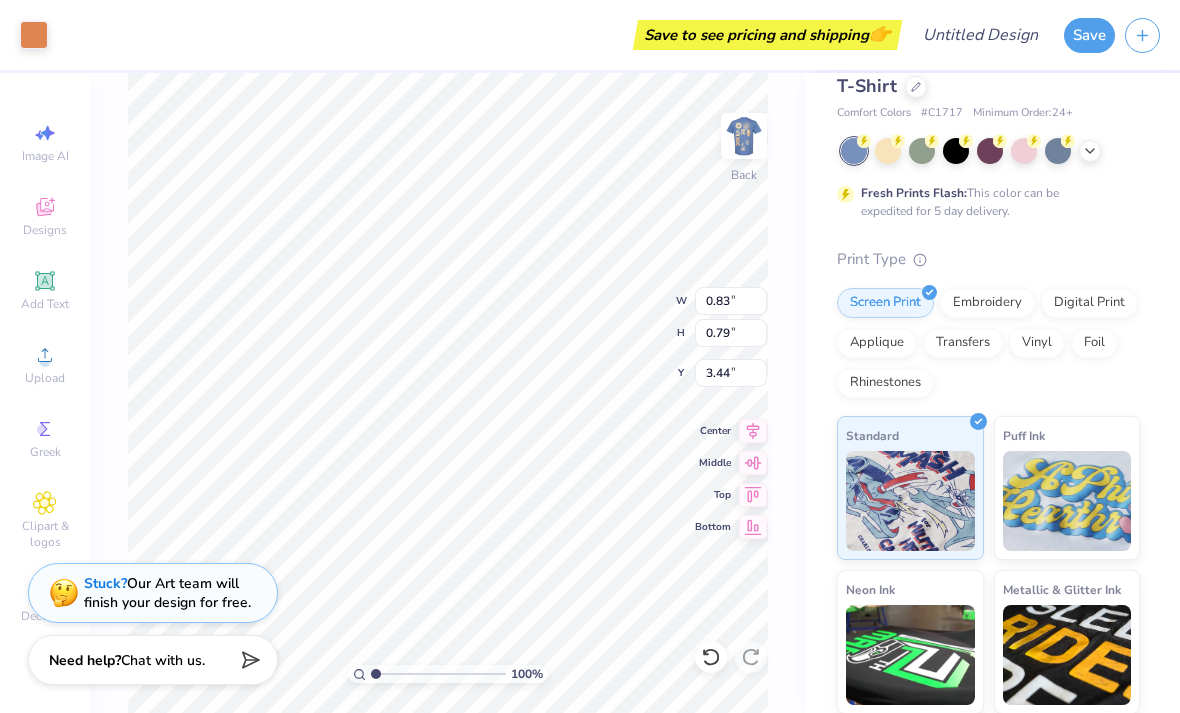 type on "0.55" 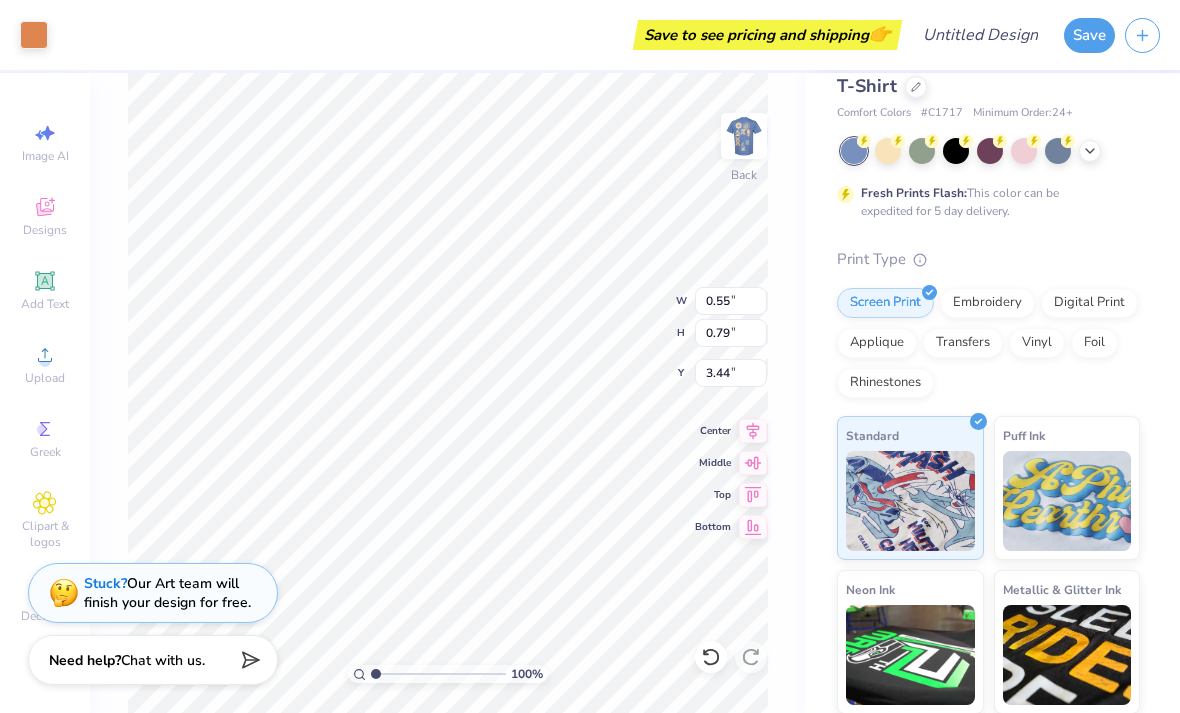 type on "0.52" 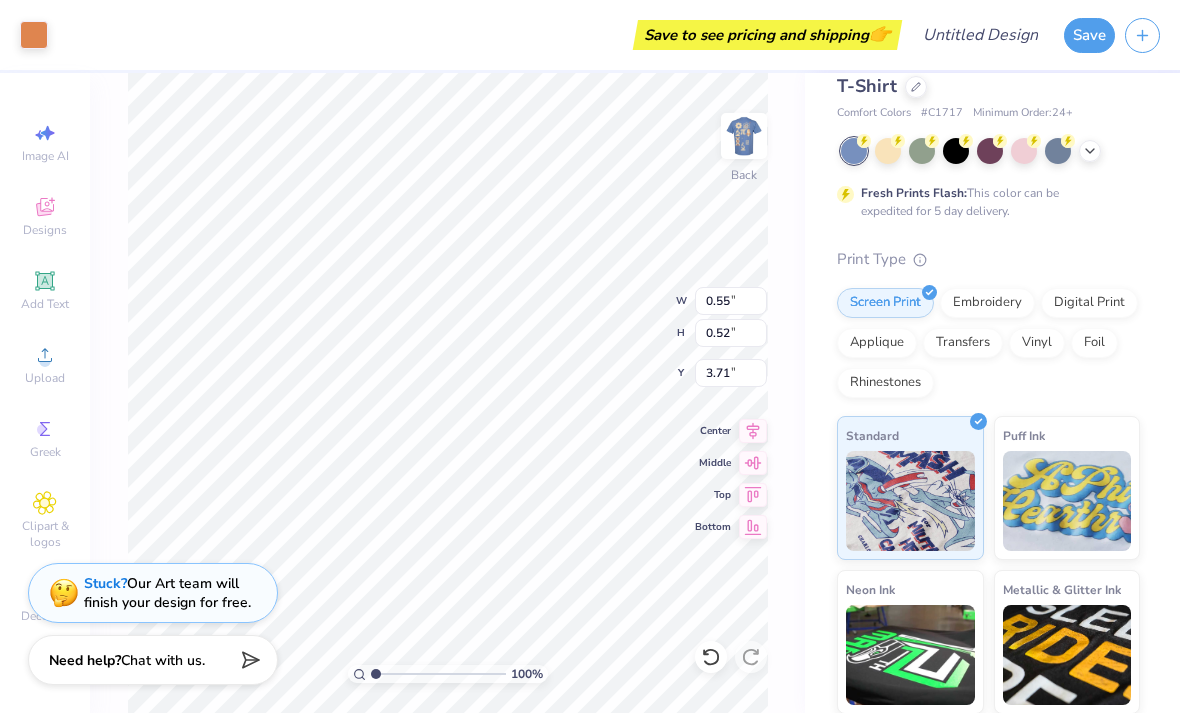 type on "7.00" 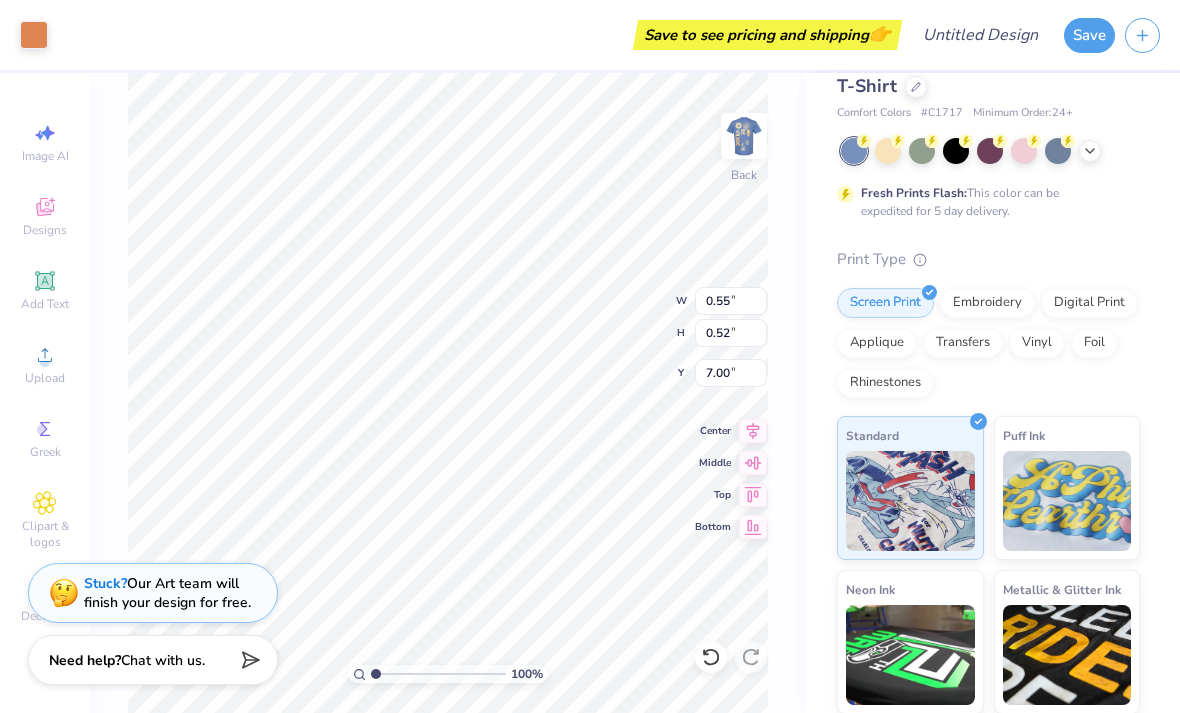 type on "3.34" 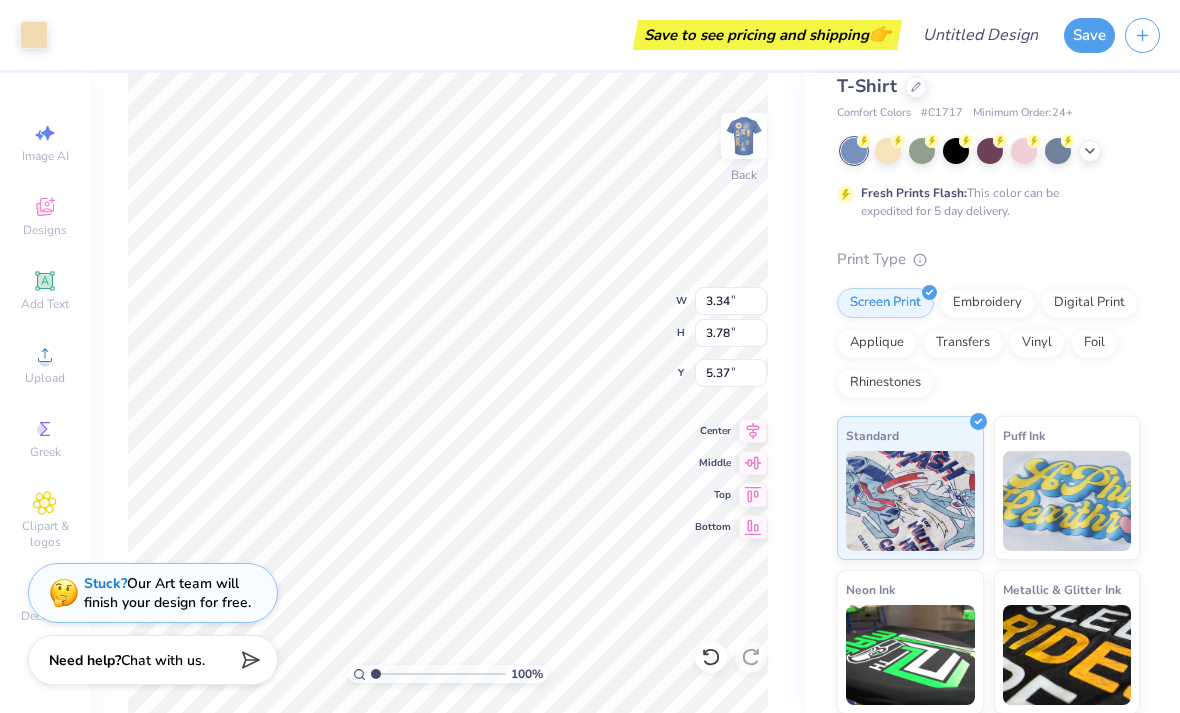type on "4.32" 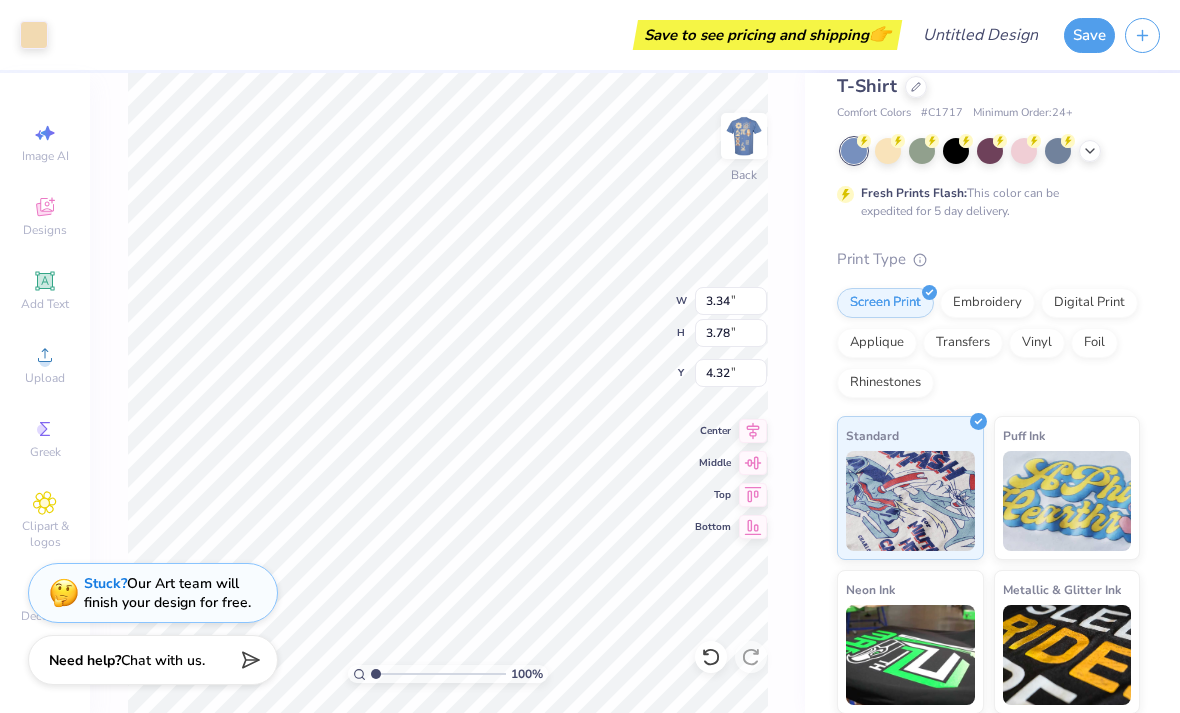type on "3.48" 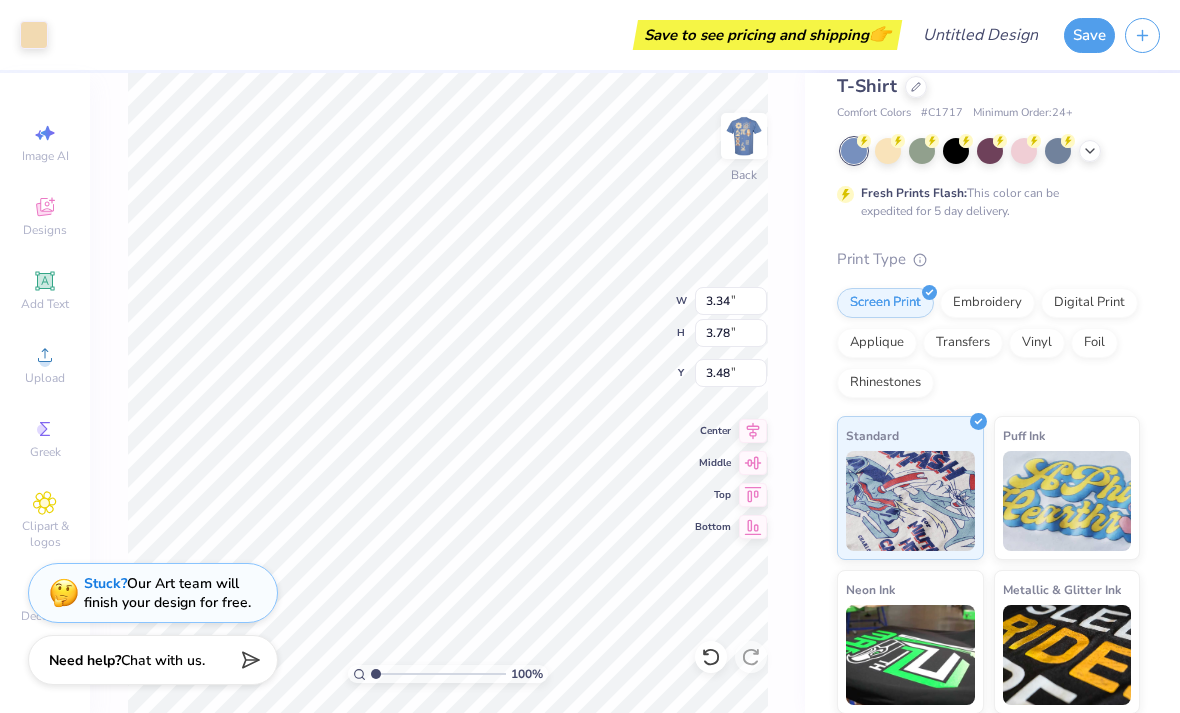 type on "0.55" 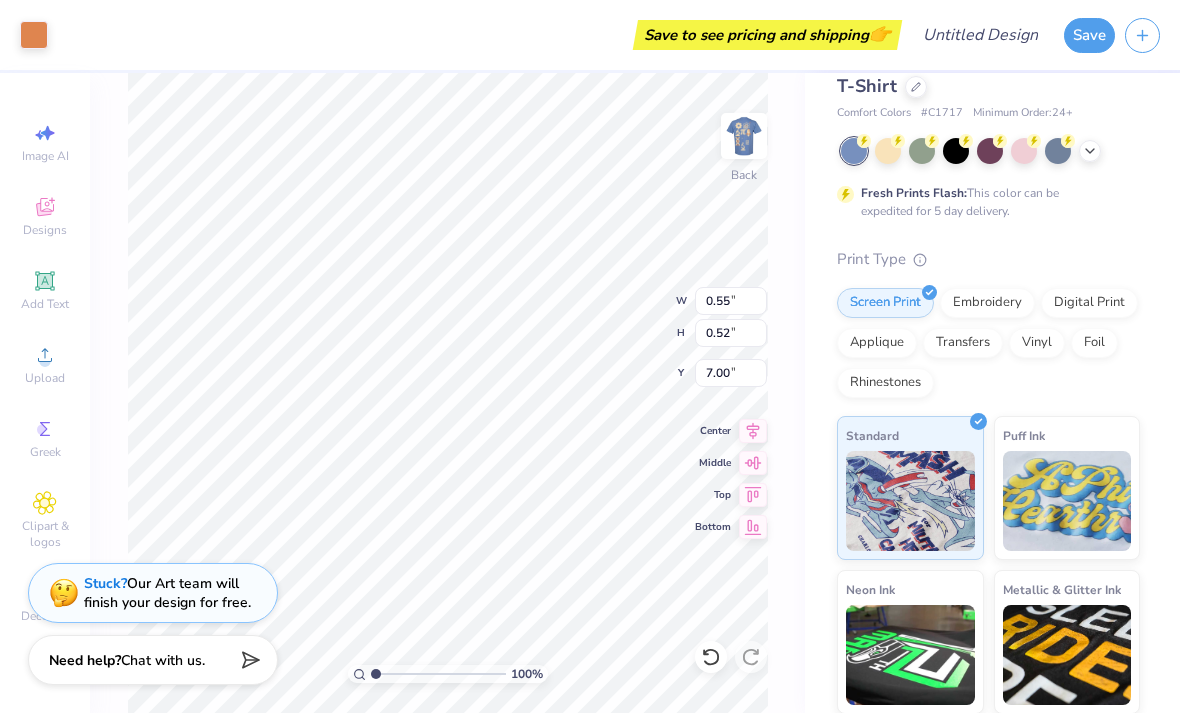 type on "0.07" 